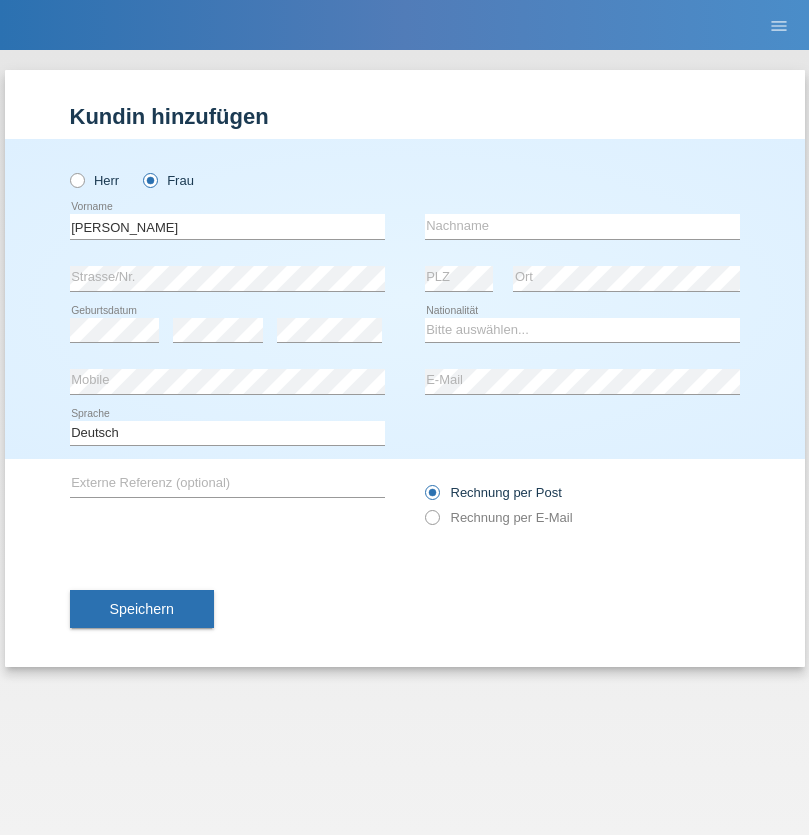 scroll, scrollTop: 0, scrollLeft: 0, axis: both 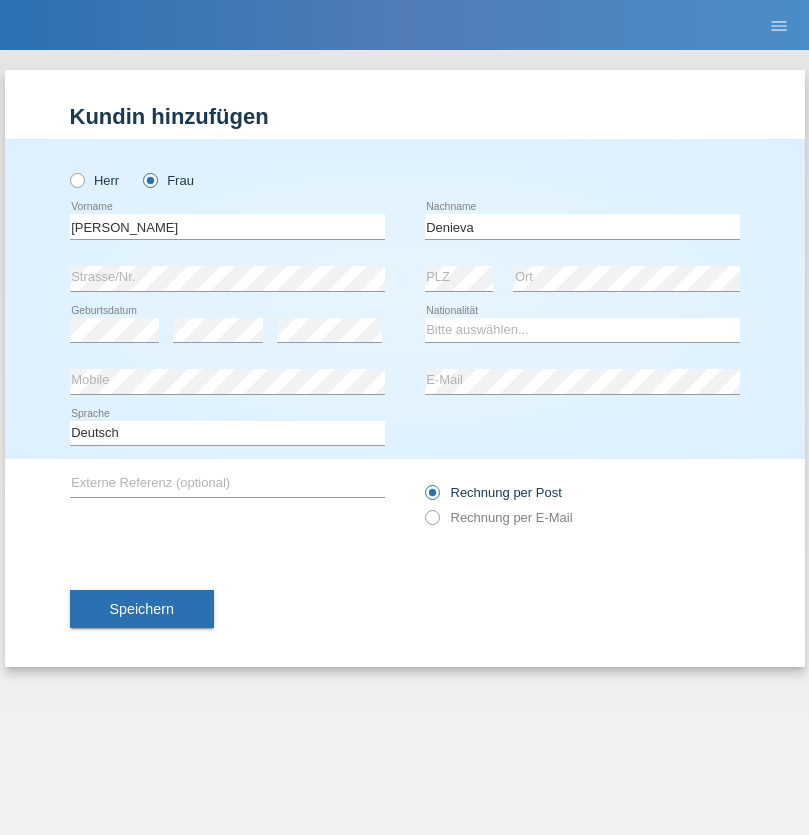 type on "Denieva" 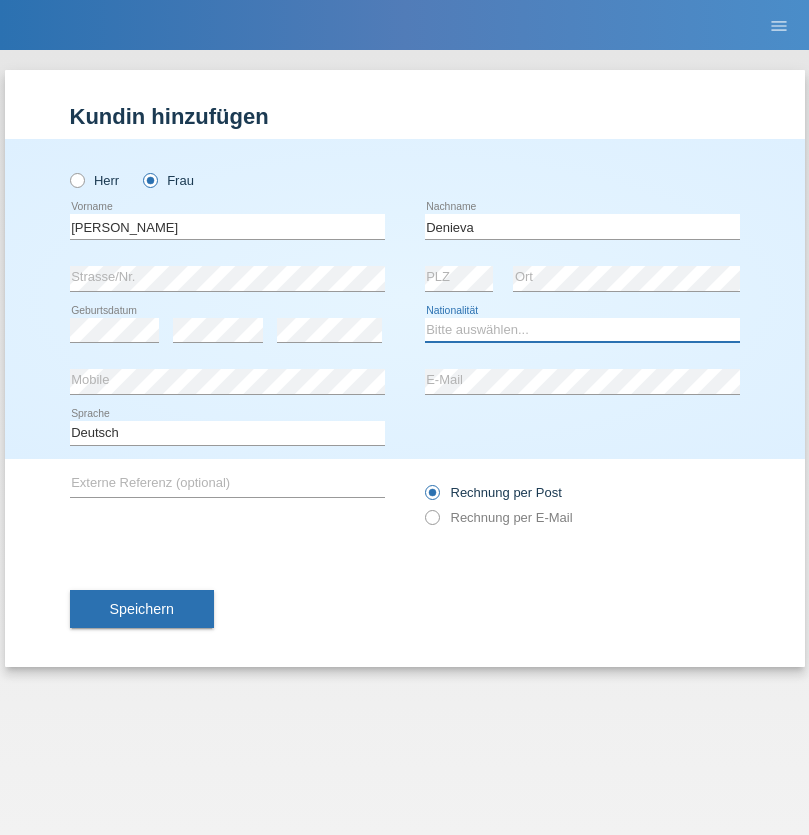 select on "CH" 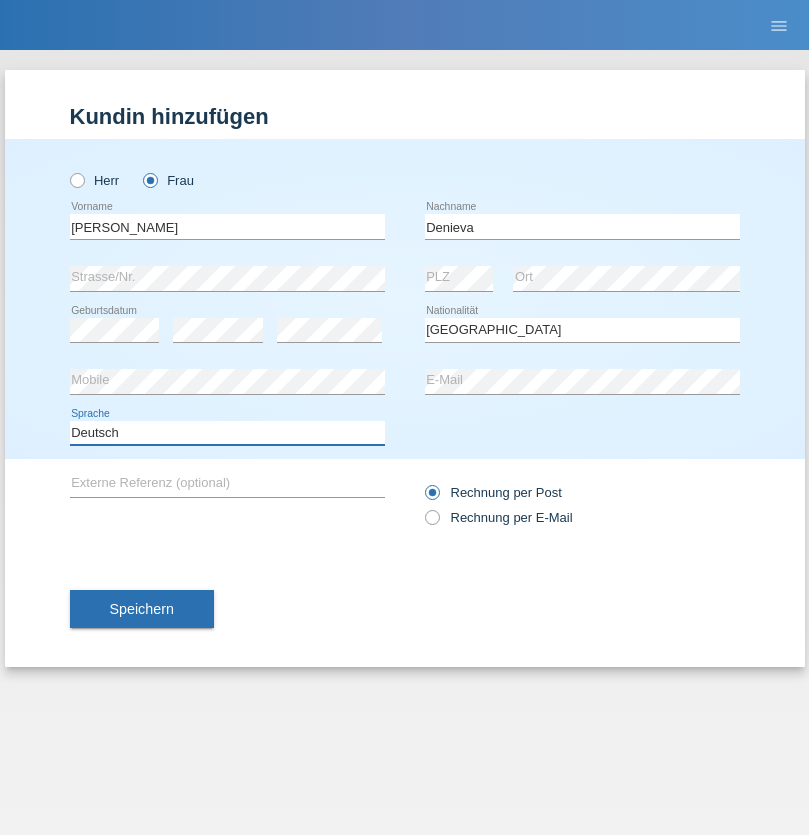 select on "en" 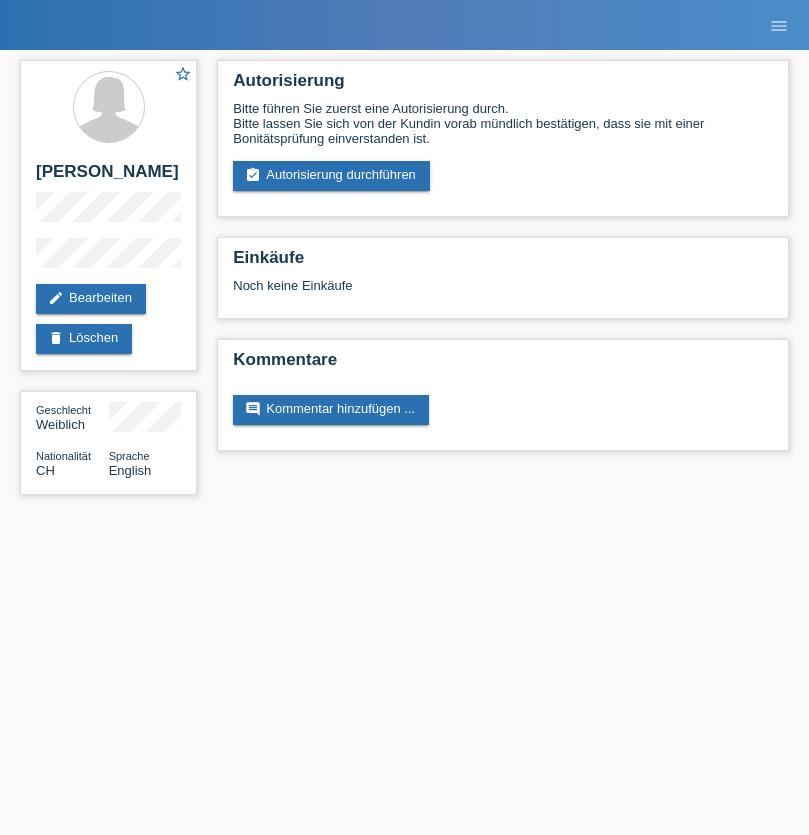 scroll, scrollTop: 0, scrollLeft: 0, axis: both 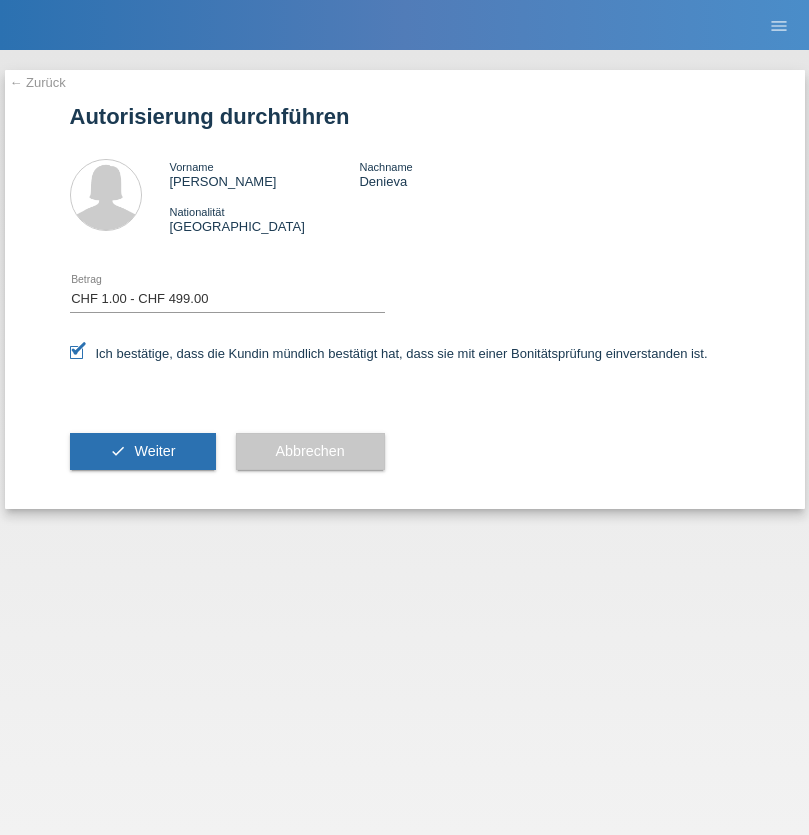 select on "1" 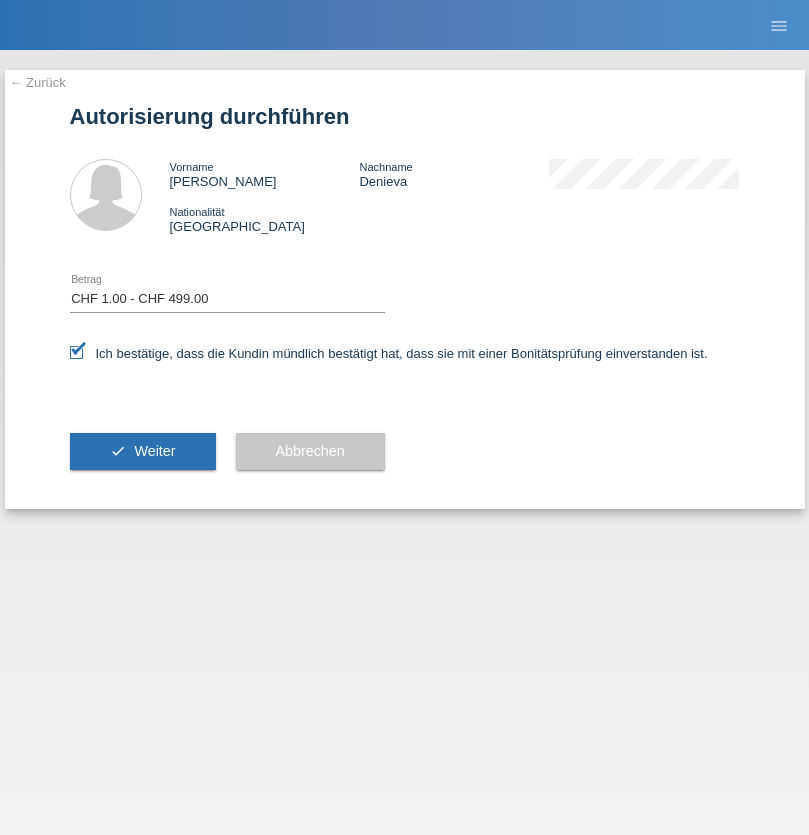 scroll, scrollTop: 0, scrollLeft: 0, axis: both 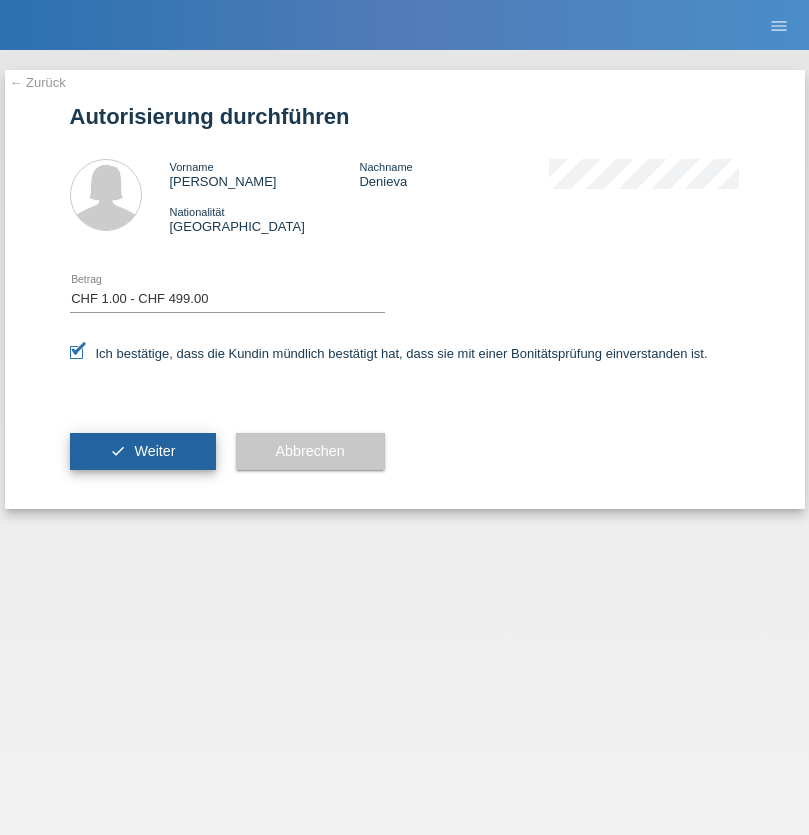 click on "Weiter" at bounding box center (154, 451) 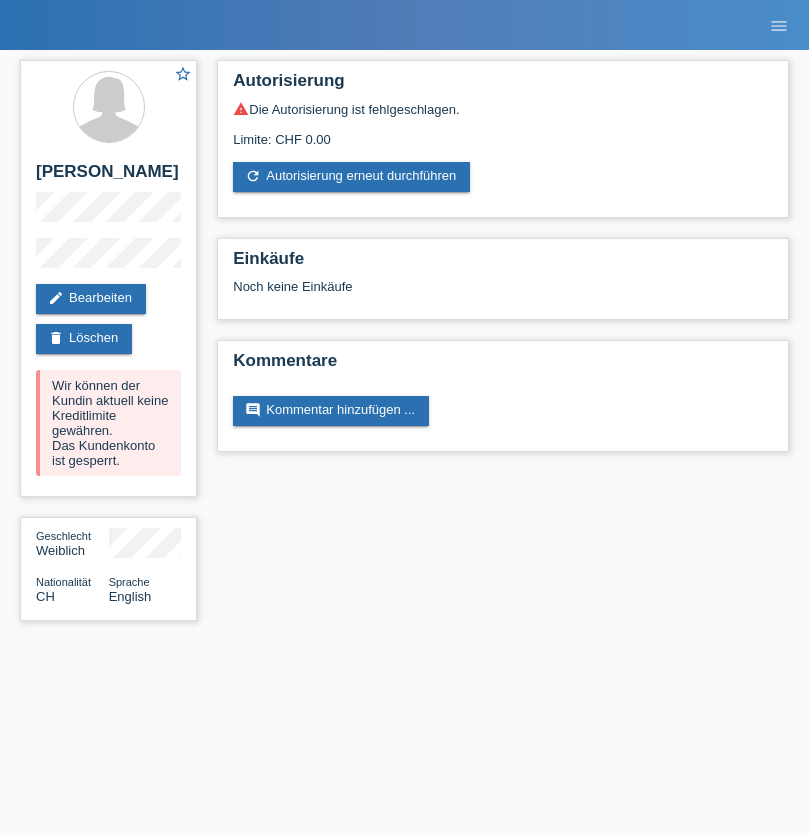 scroll, scrollTop: 0, scrollLeft: 0, axis: both 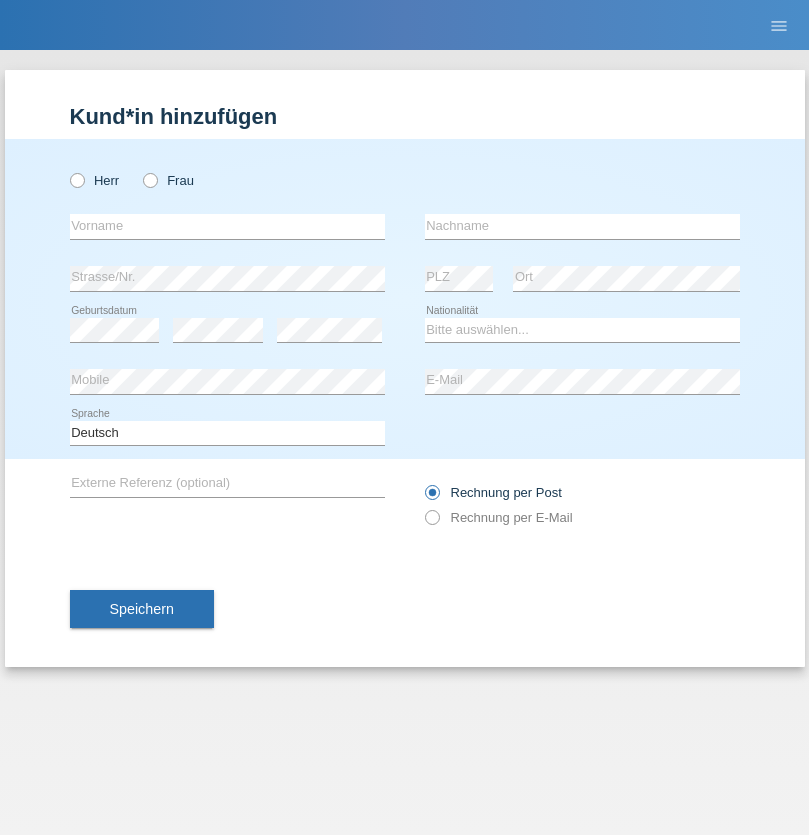 radio on "true" 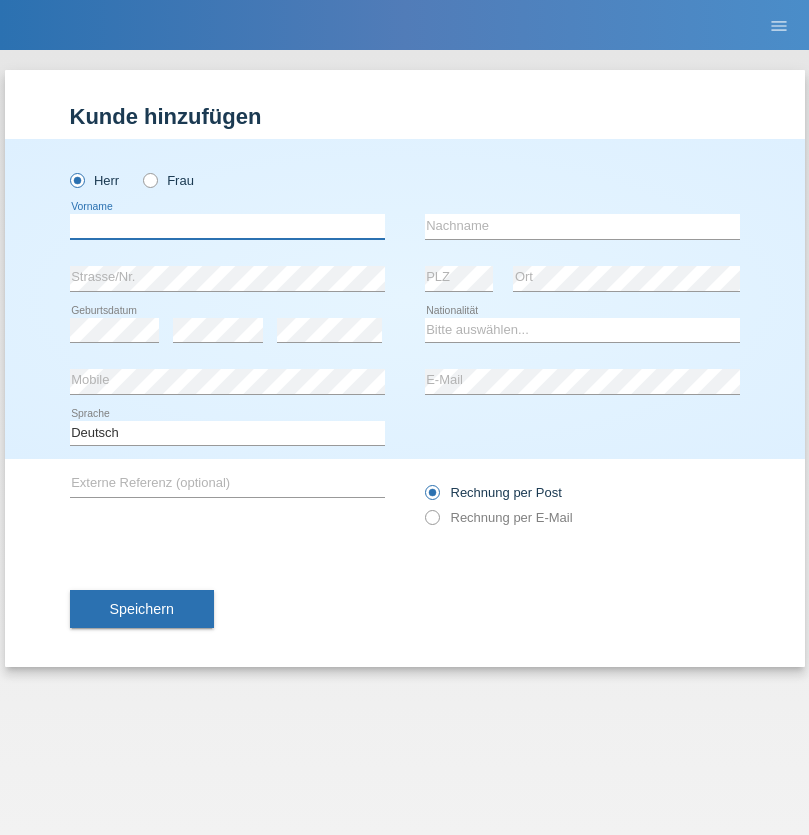 click at bounding box center (227, 226) 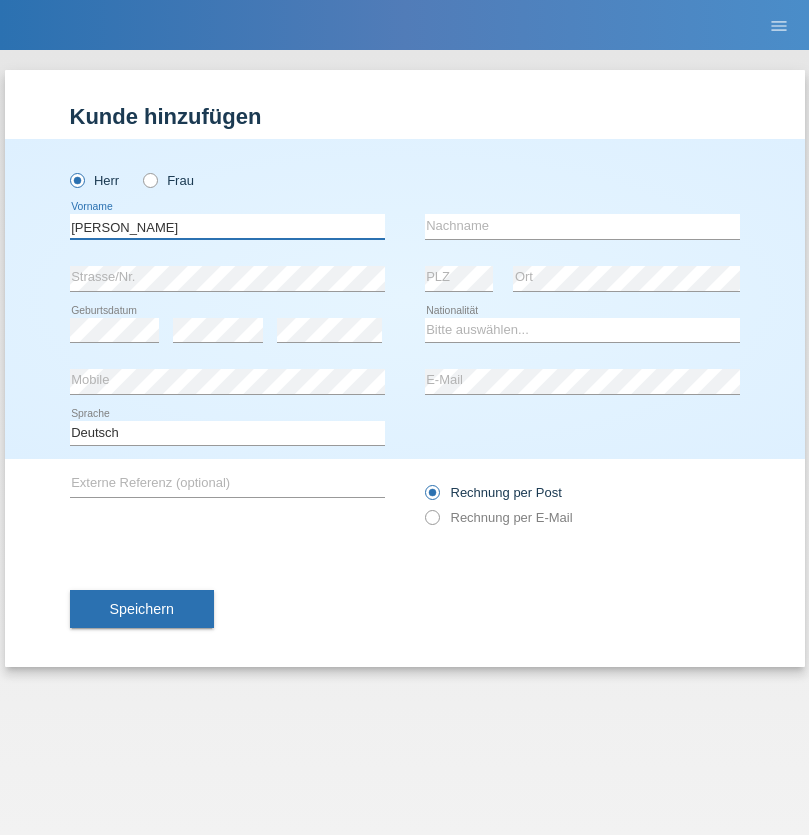 type on "Konrad" 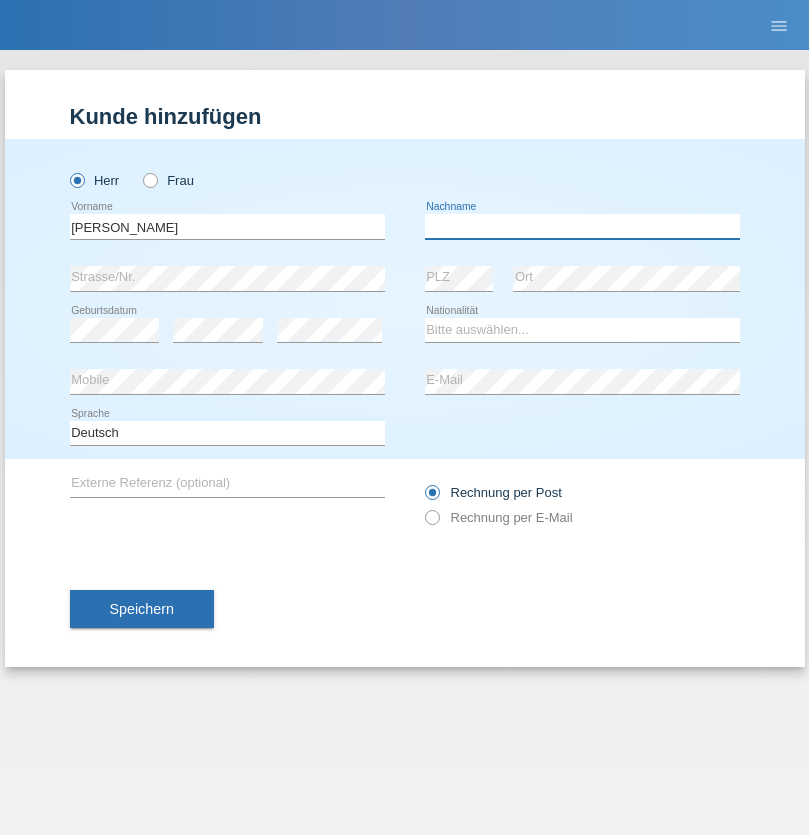 click at bounding box center (582, 226) 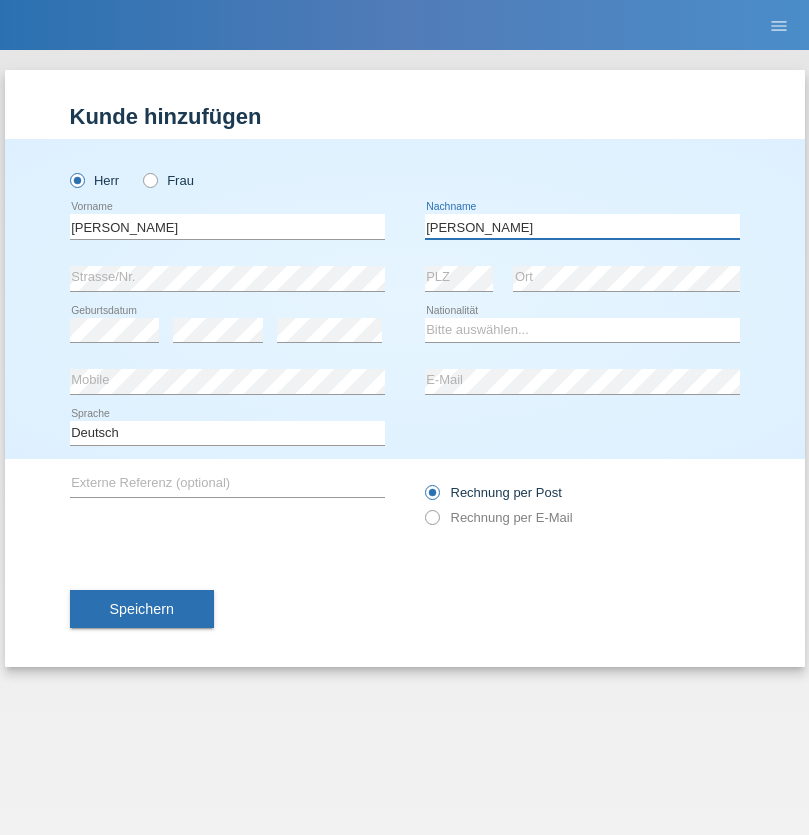 type on "Witkowski" 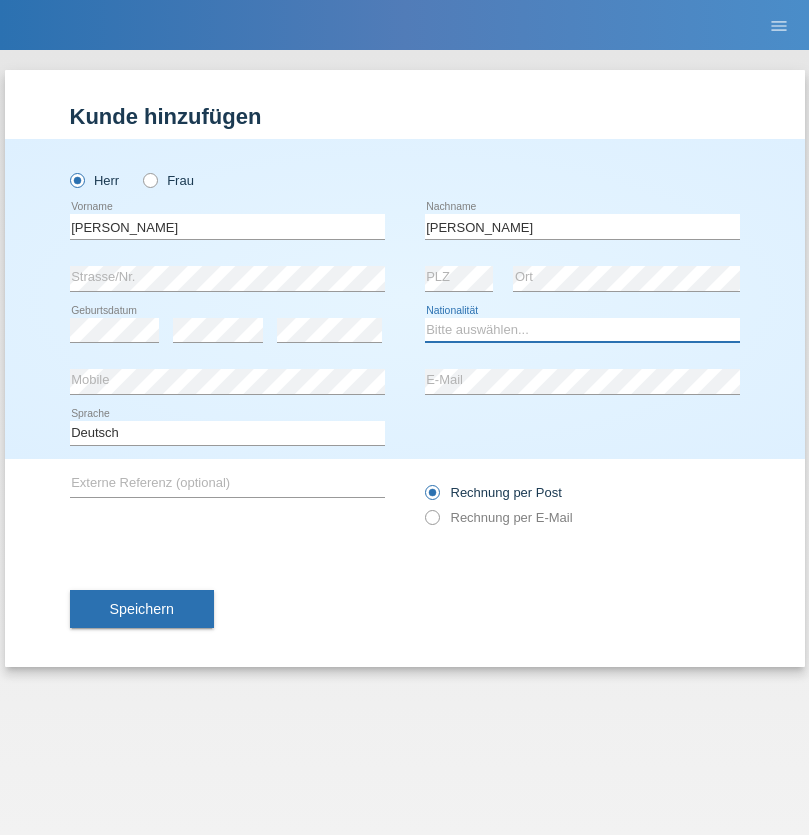 select on "PL" 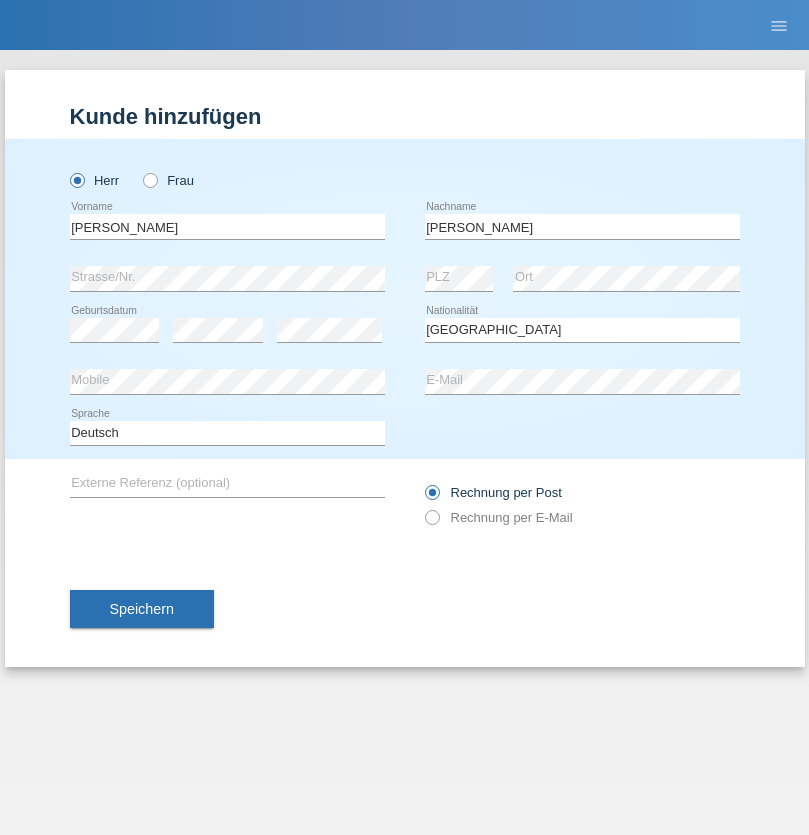select on "C" 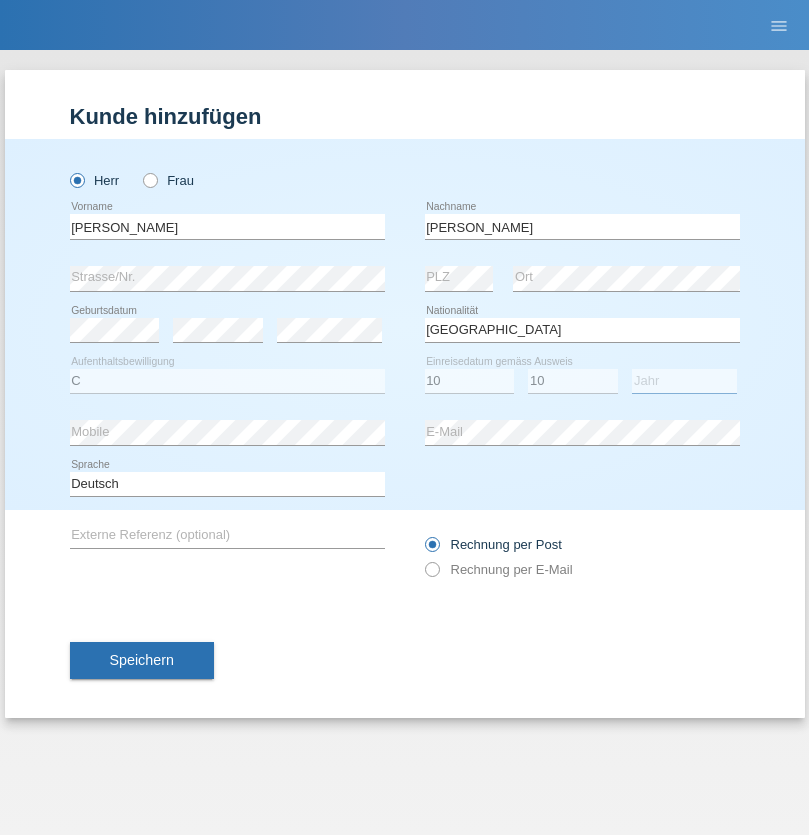 select on "2019" 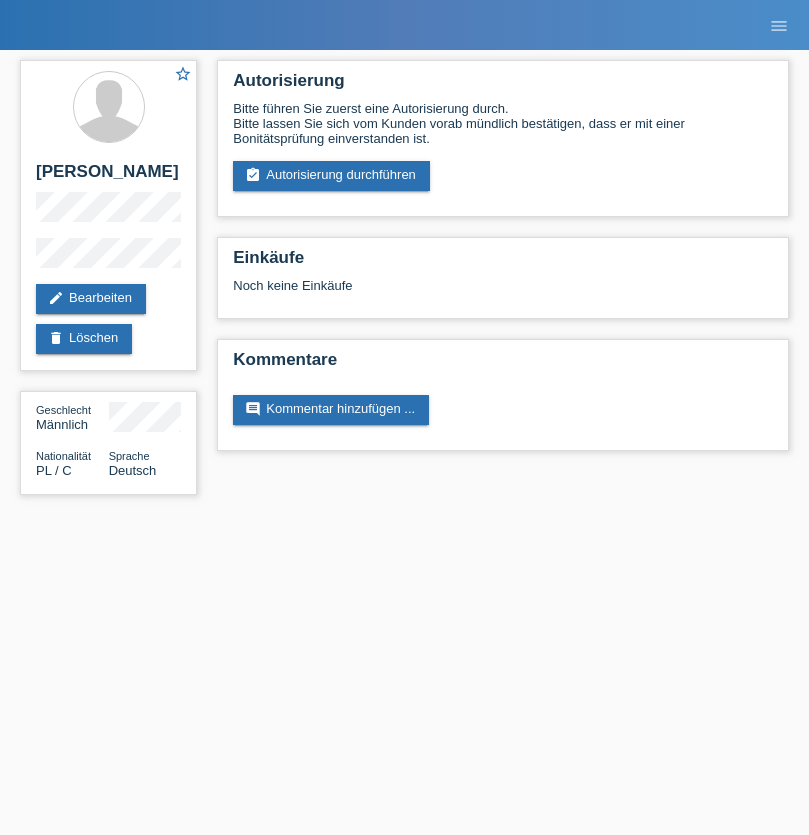scroll, scrollTop: 0, scrollLeft: 0, axis: both 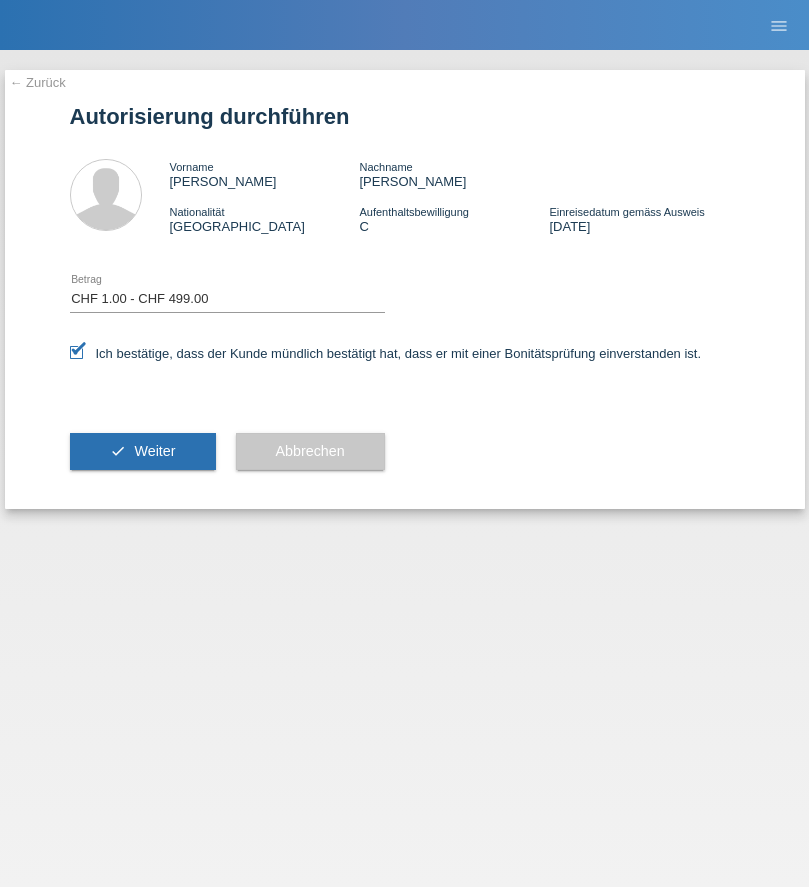 select on "1" 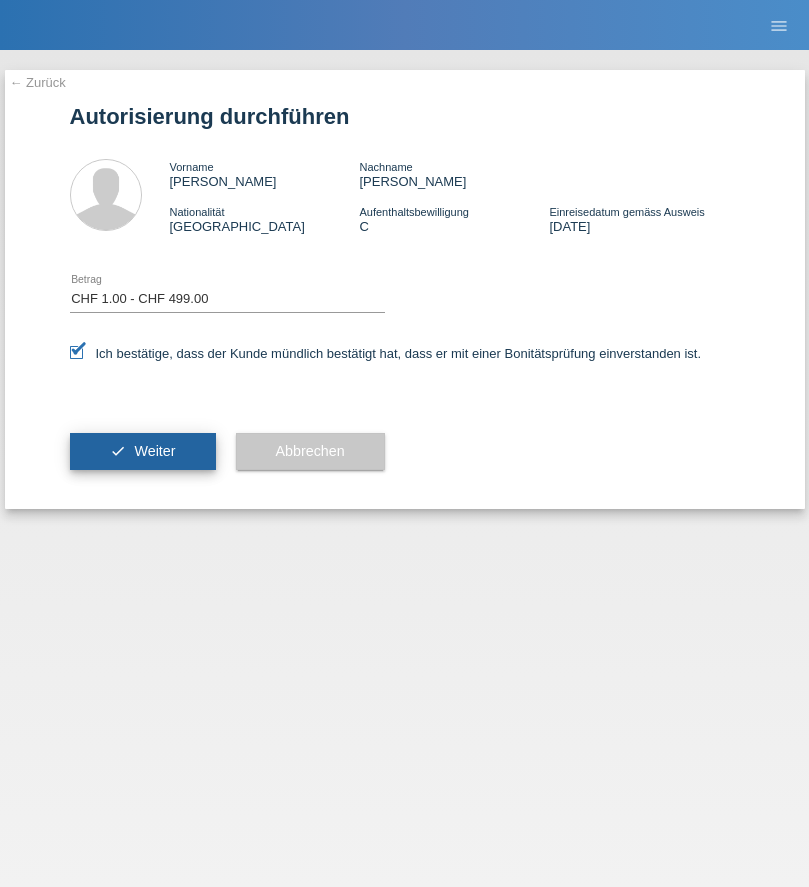 click on "Weiter" at bounding box center [154, 451] 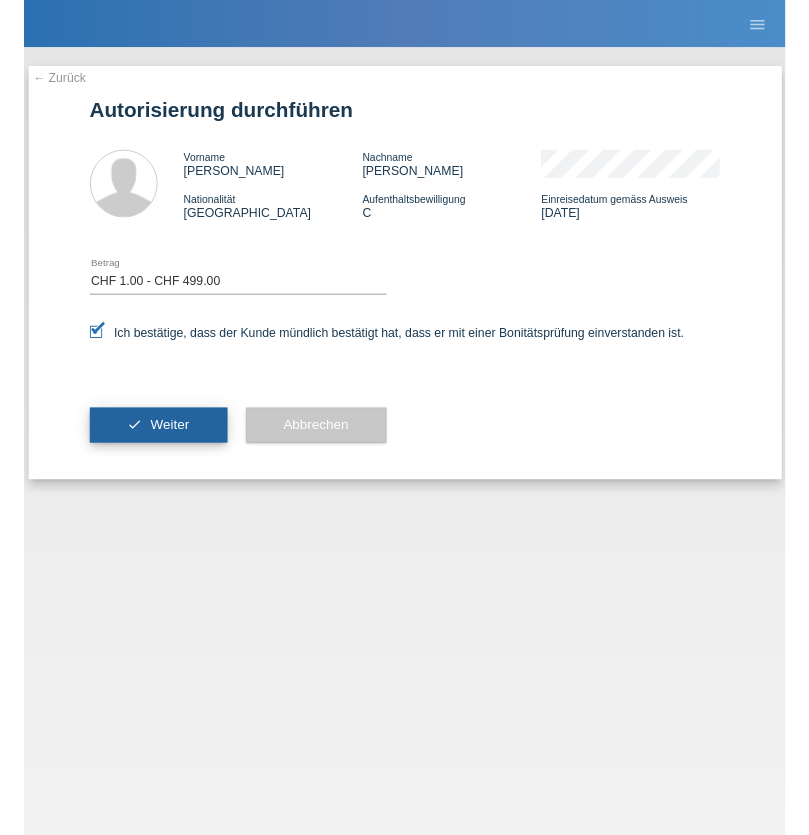 scroll, scrollTop: 0, scrollLeft: 0, axis: both 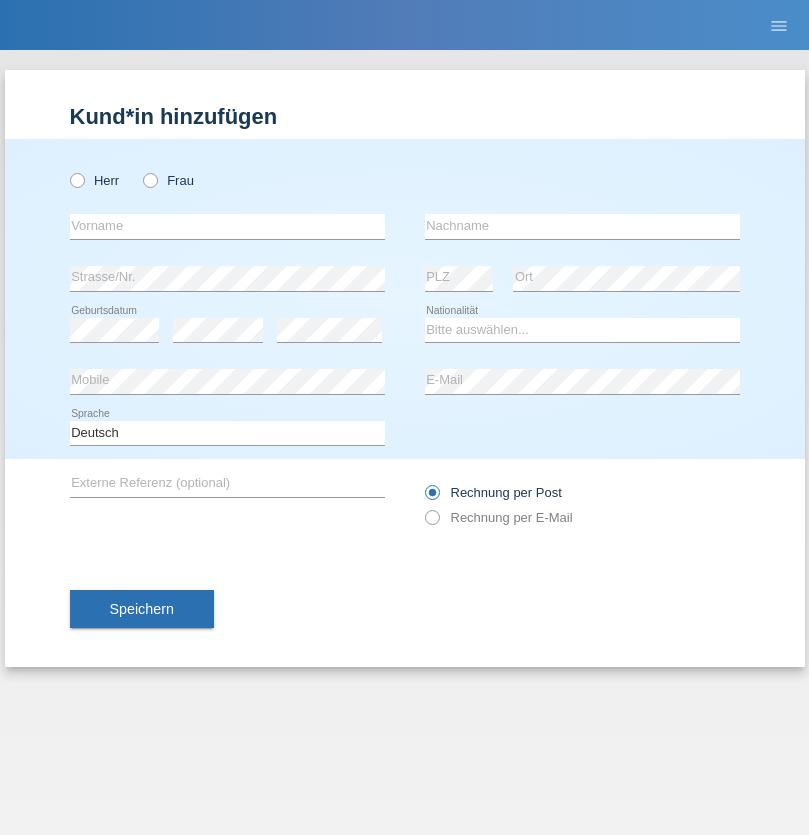 radio on "true" 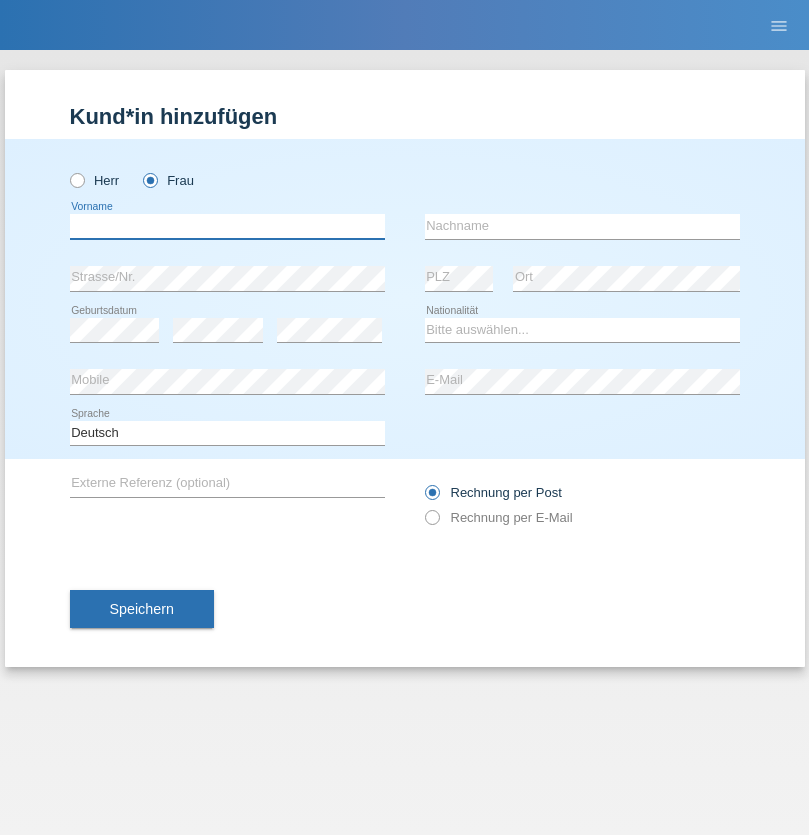 click at bounding box center [227, 226] 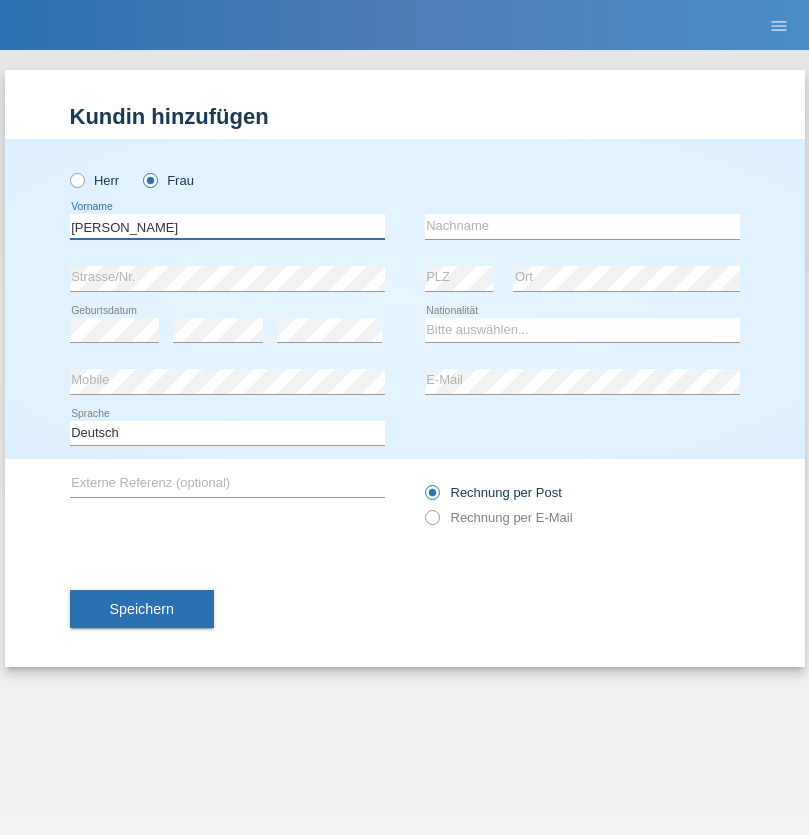 type on "[PERSON_NAME]" 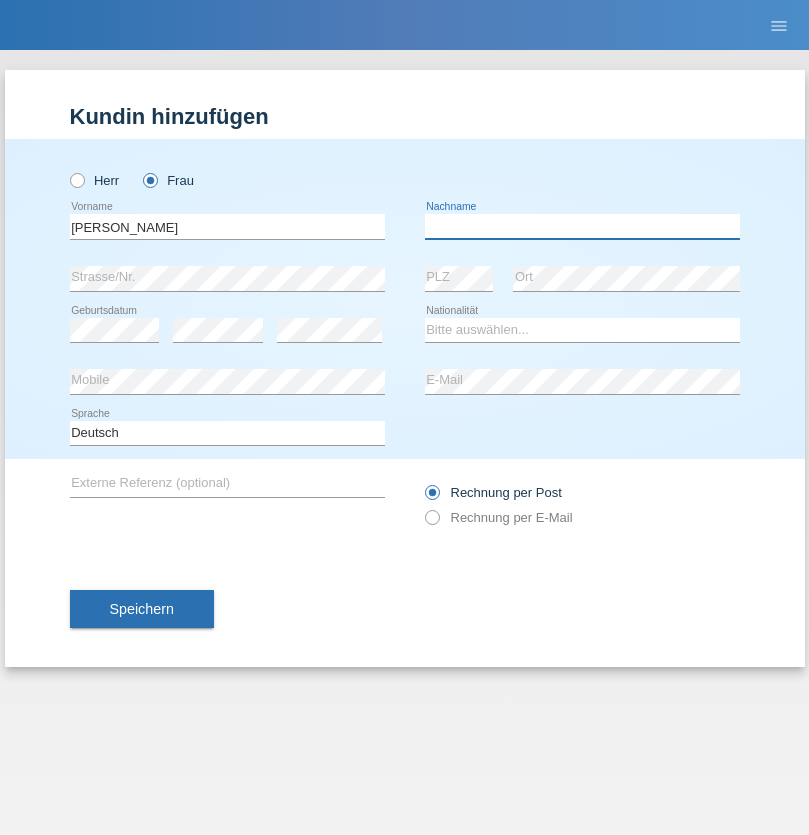 click at bounding box center [582, 226] 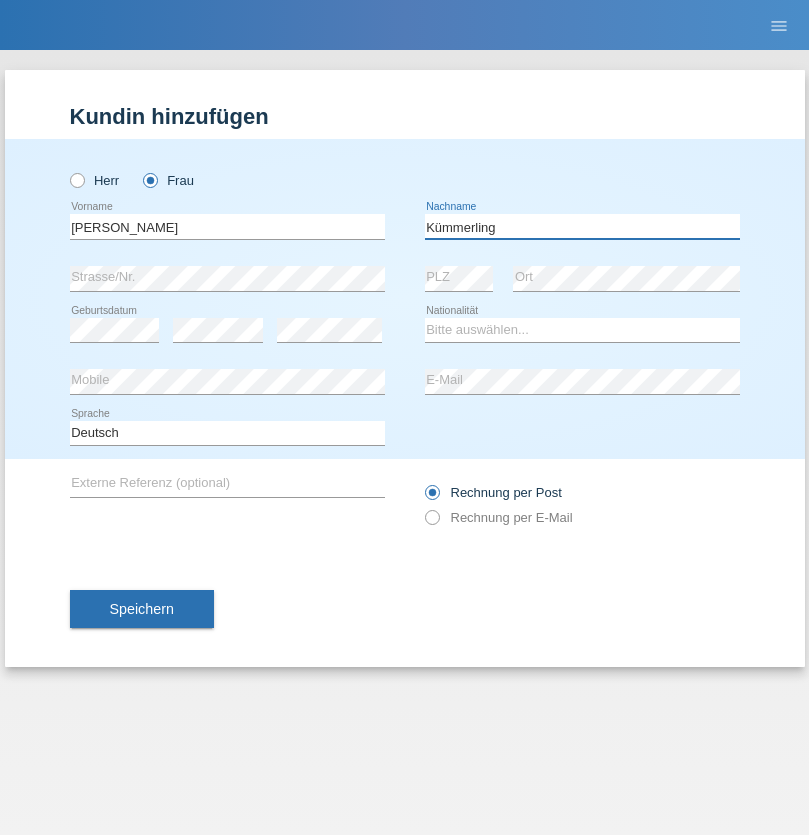 type on "Kümmerling" 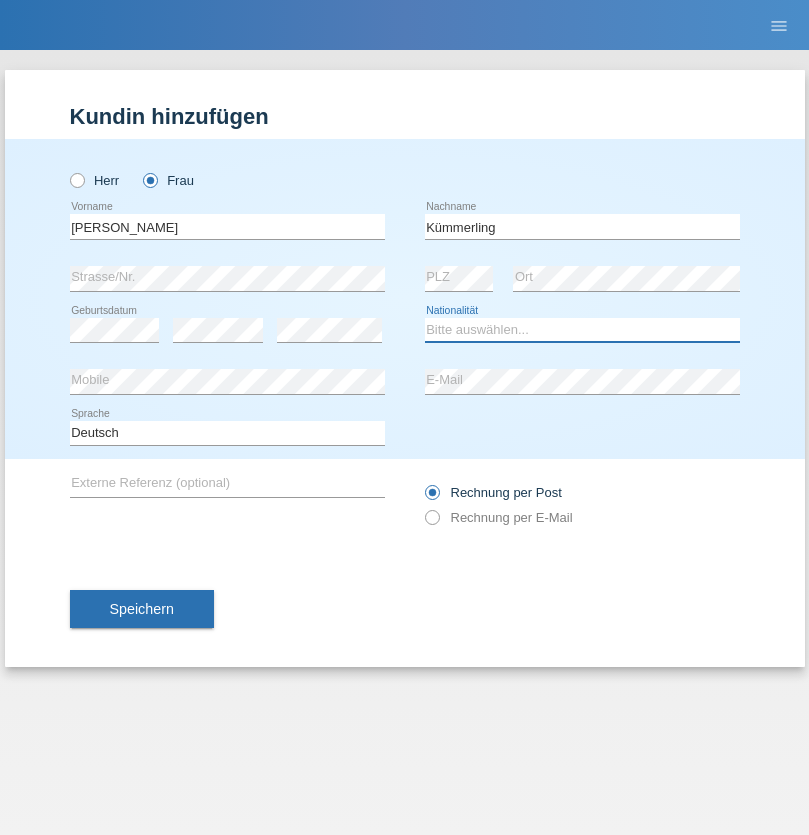 select on "DE" 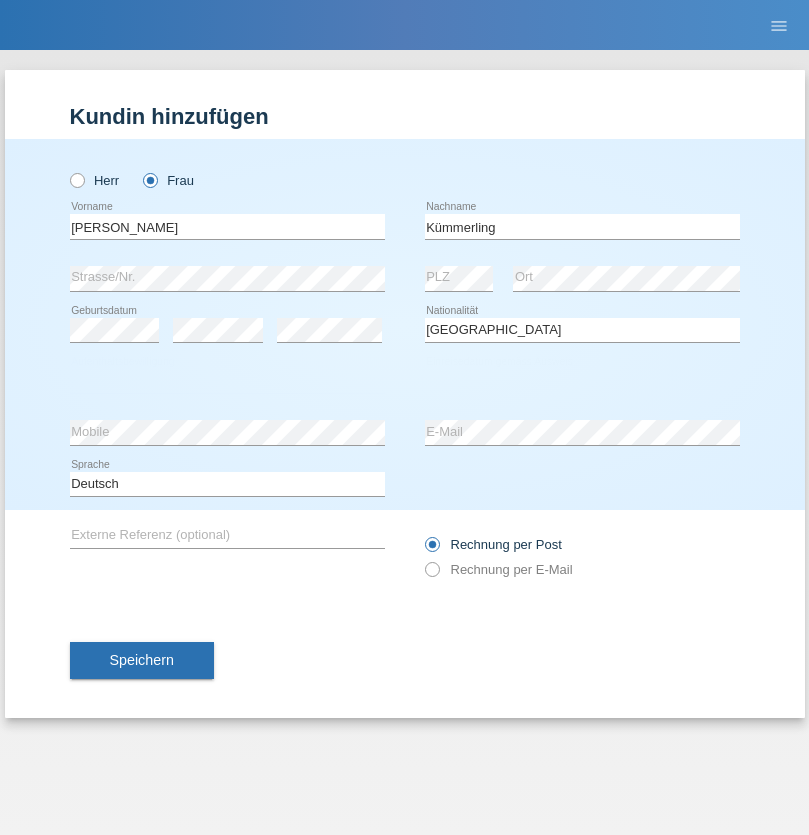 select on "C" 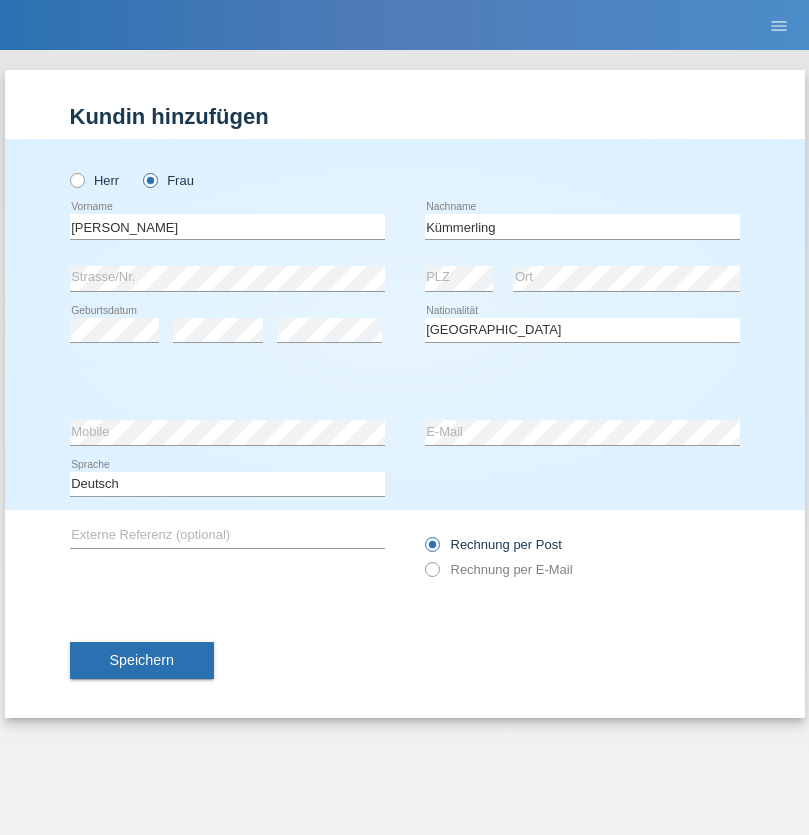select on "01" 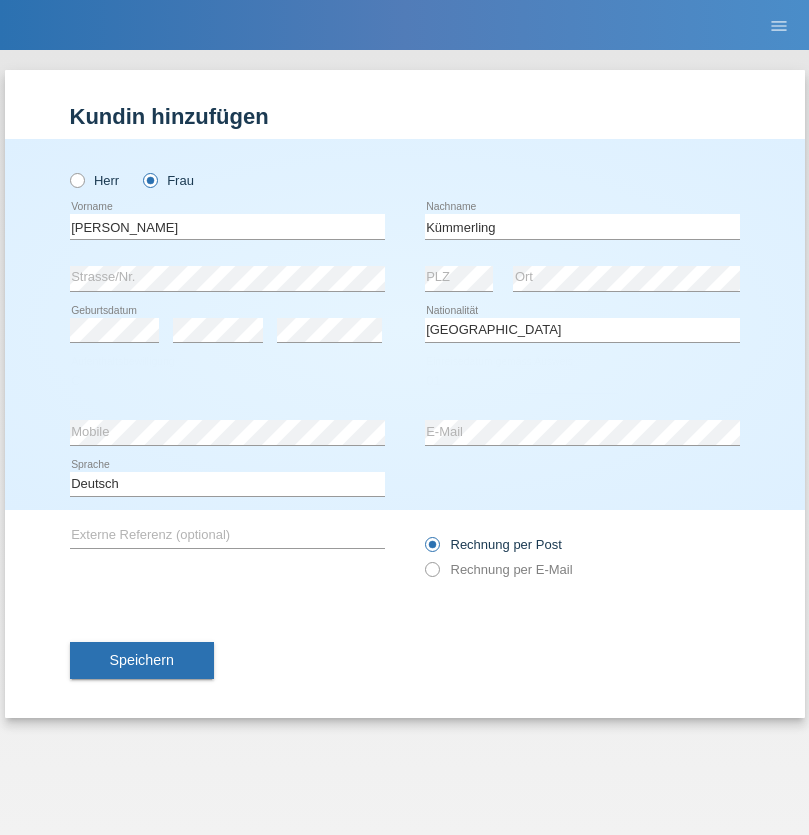 select on "03" 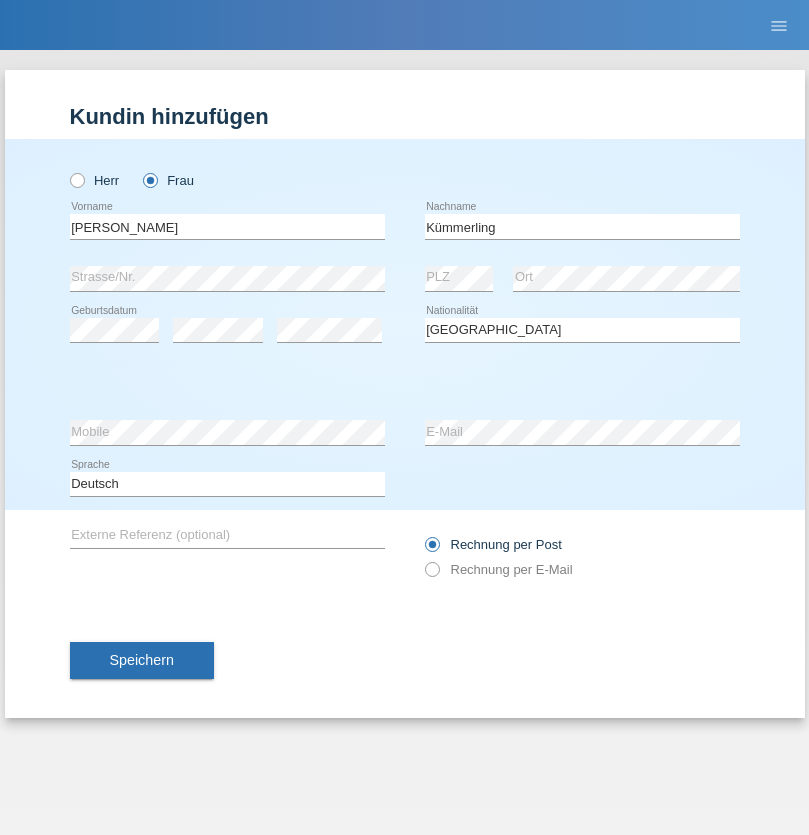 select on "2019" 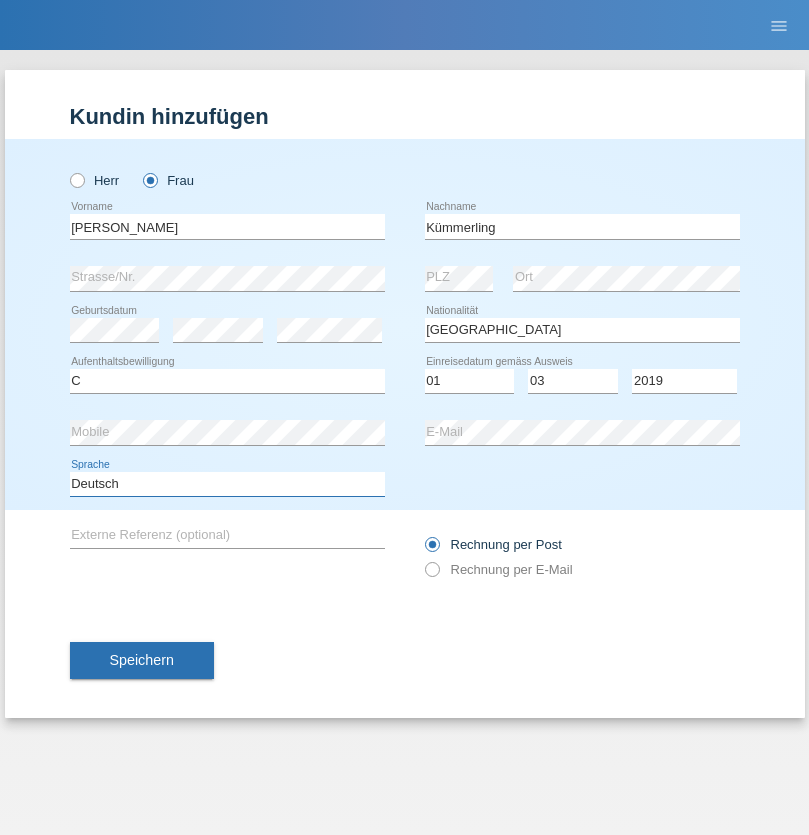 select on "en" 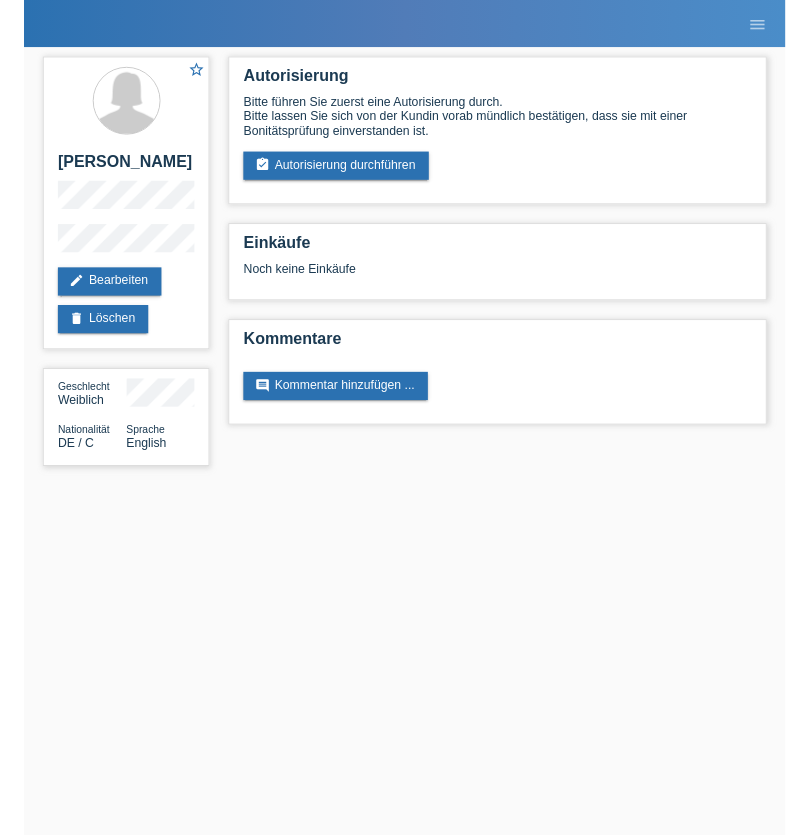 scroll, scrollTop: 0, scrollLeft: 0, axis: both 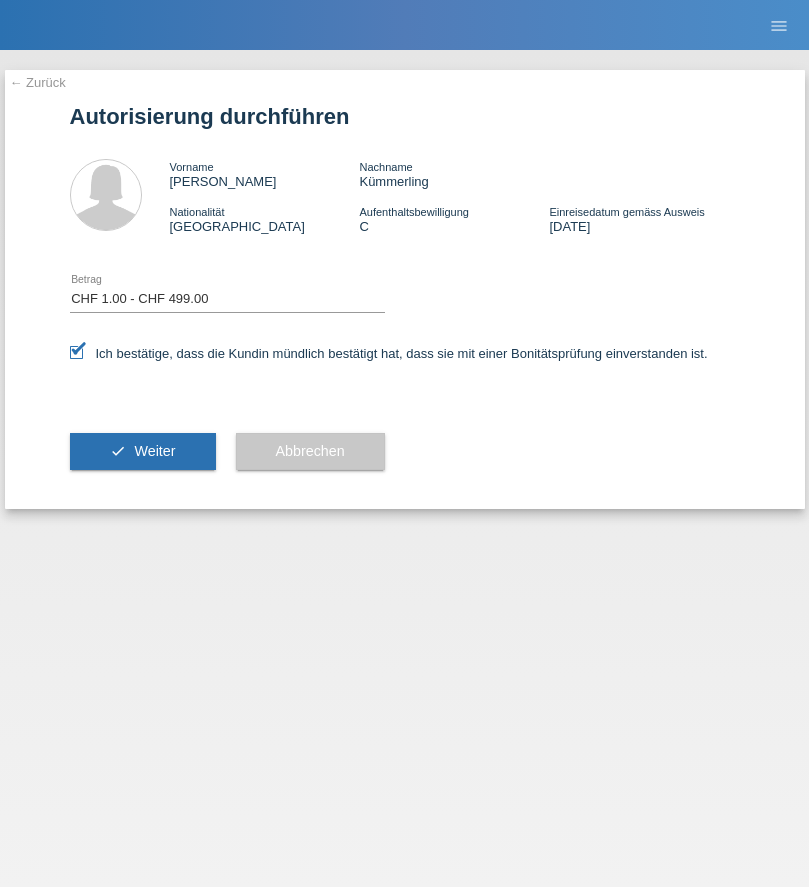 select on "1" 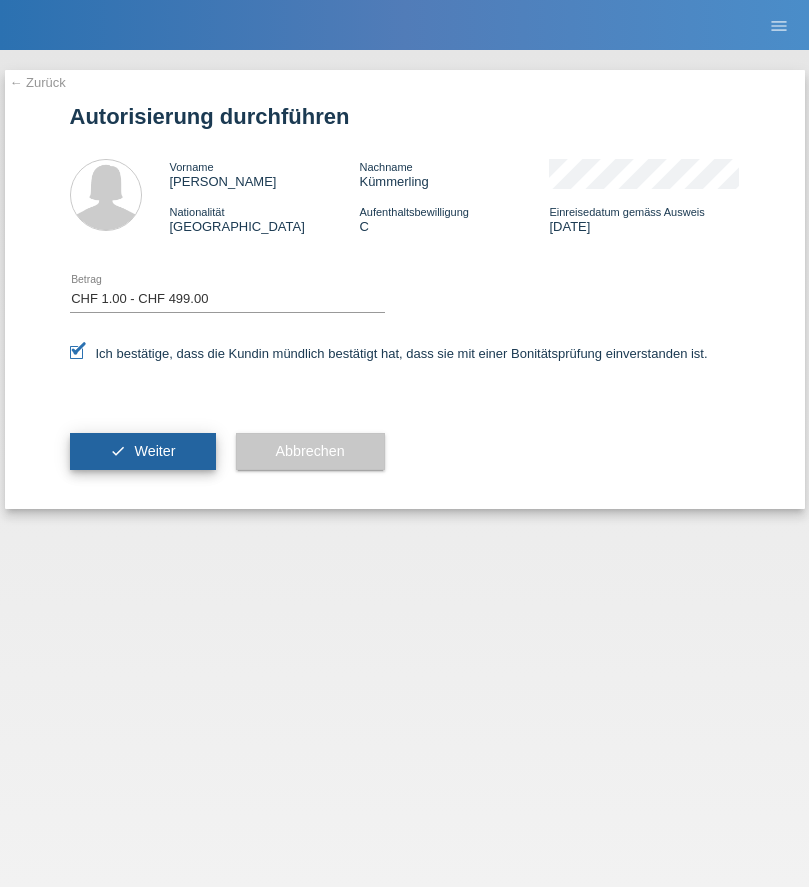 click on "Weiter" at bounding box center (154, 451) 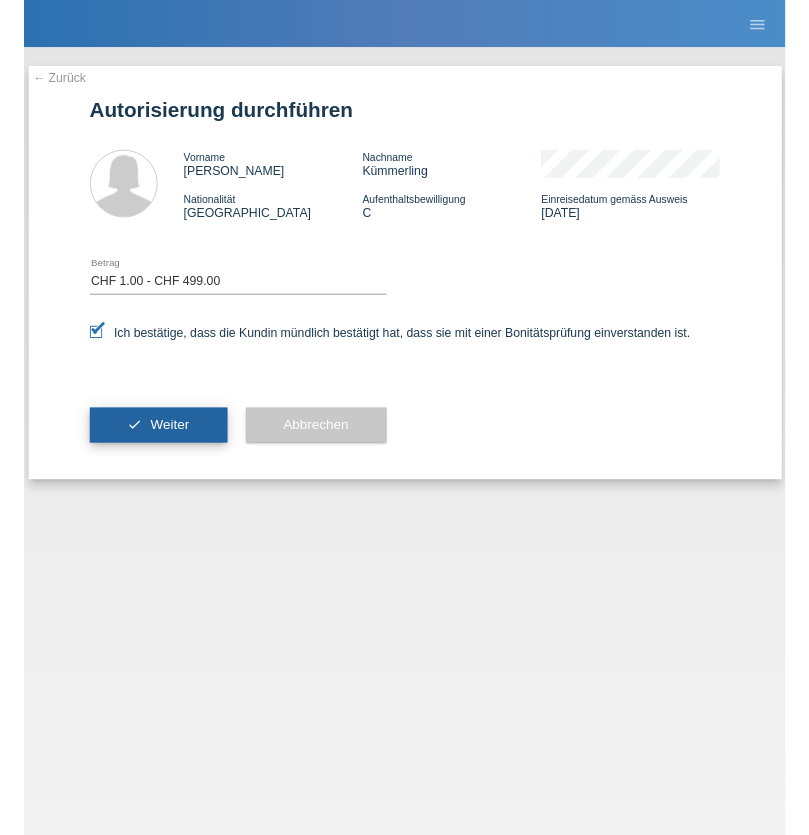 scroll, scrollTop: 0, scrollLeft: 0, axis: both 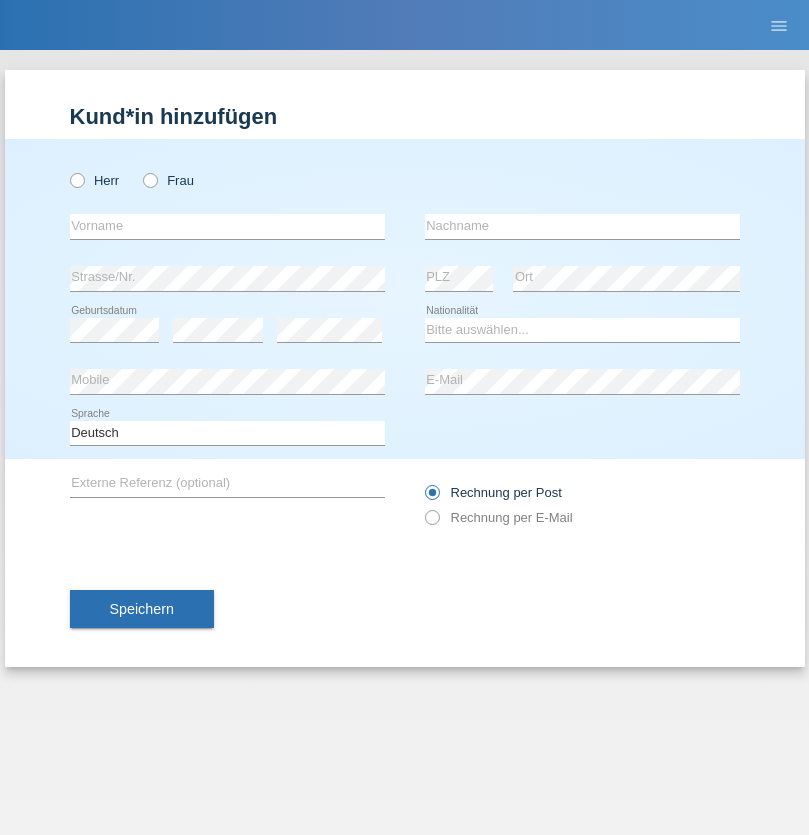 radio on "true" 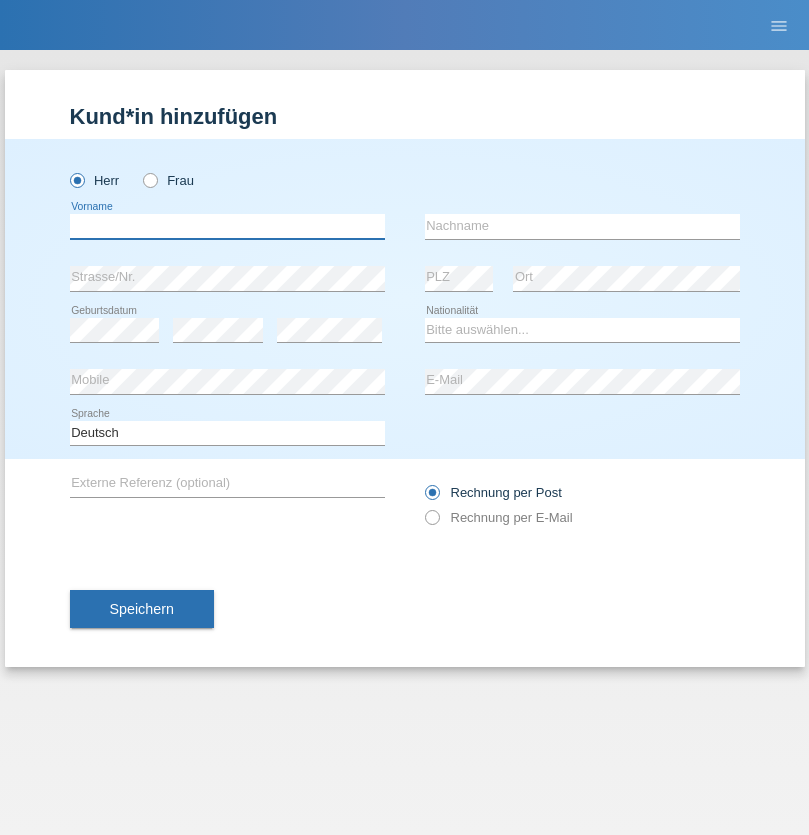 click at bounding box center [227, 226] 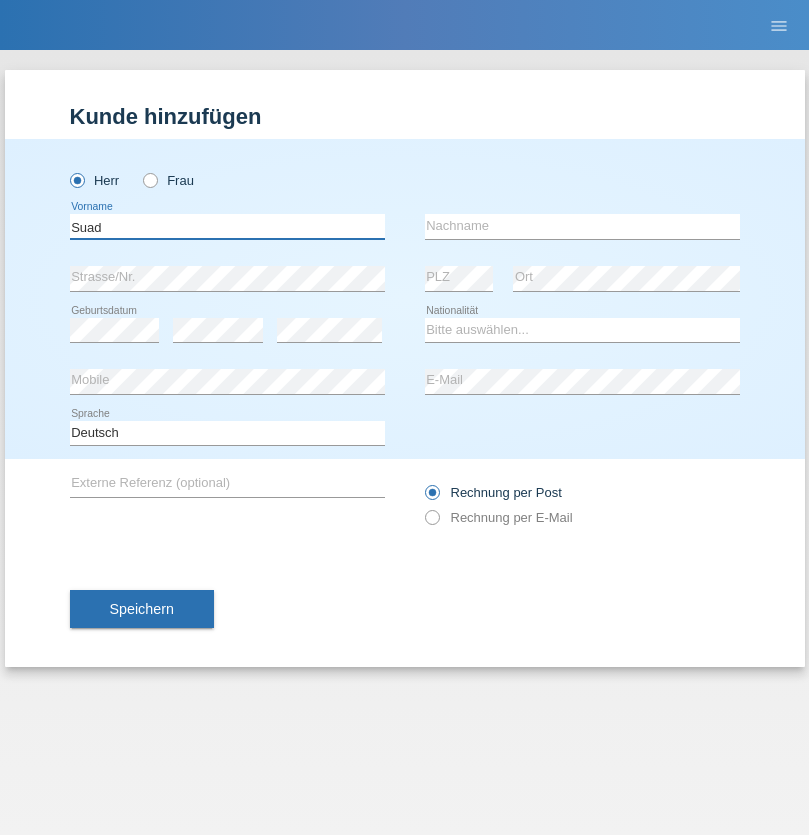 type on "Suad" 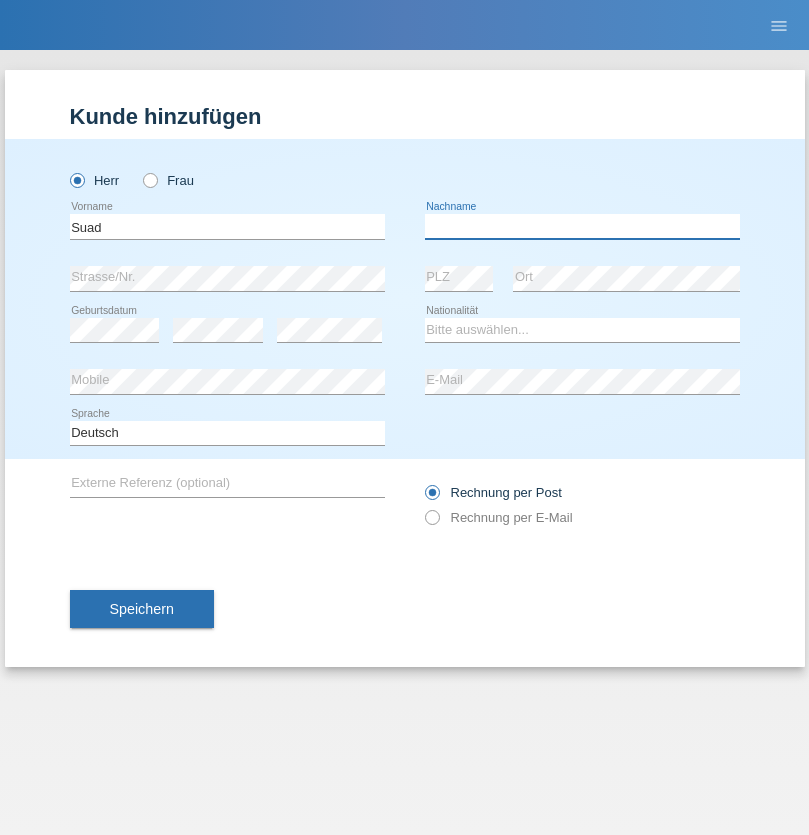 click at bounding box center (582, 226) 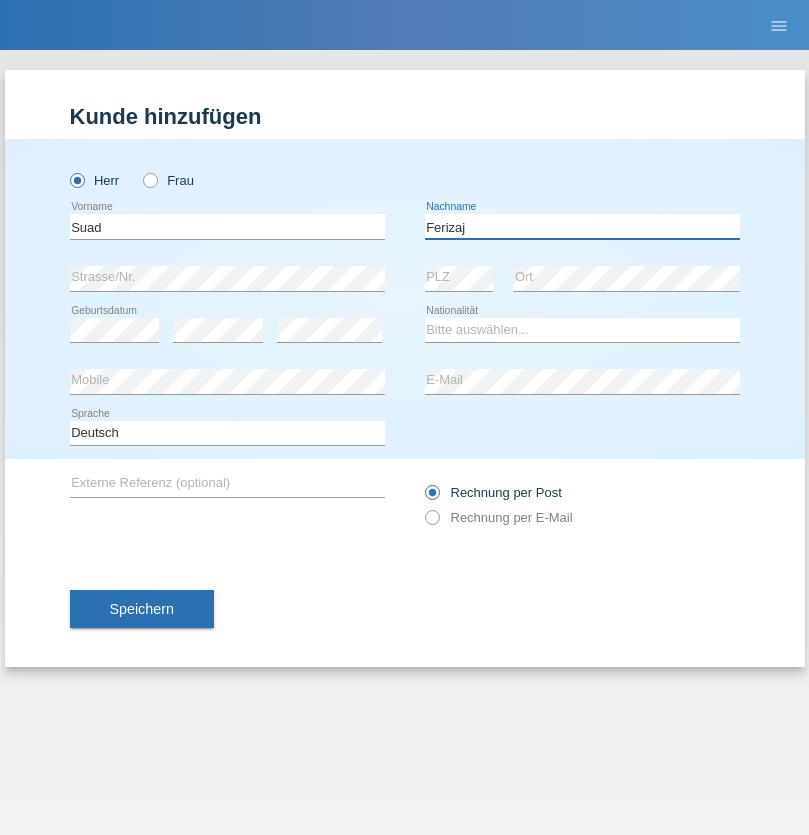 type on "Ferizaj" 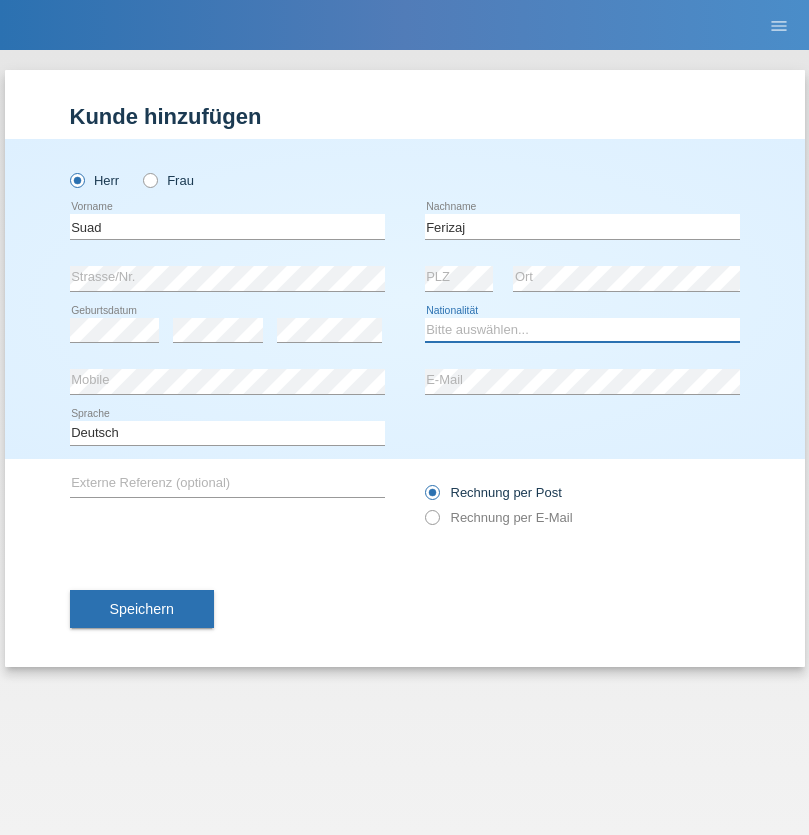 select on "ME" 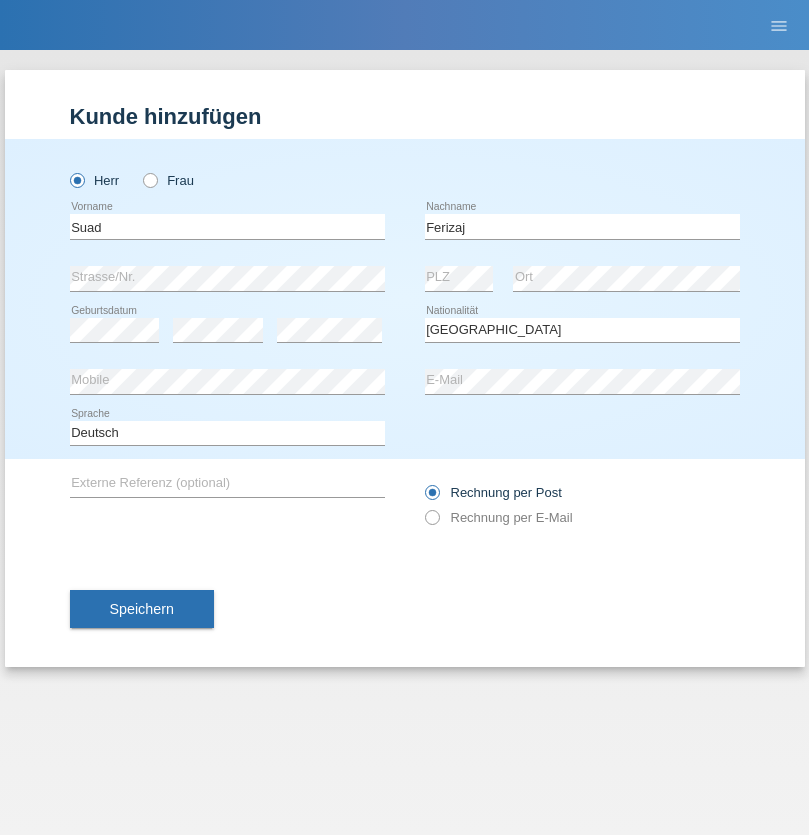 select on "C" 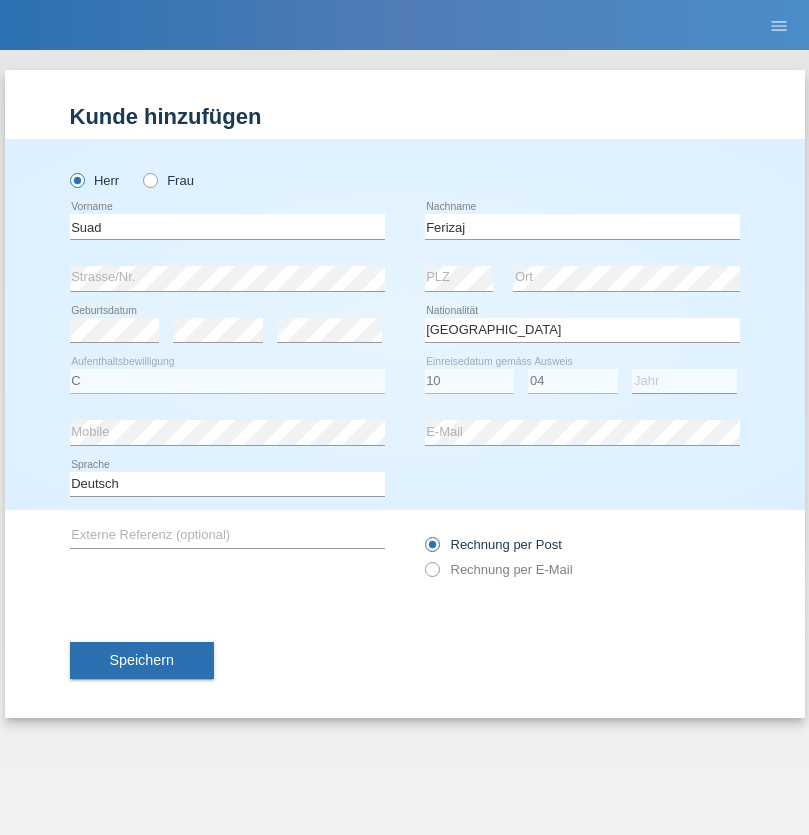 select on "2004" 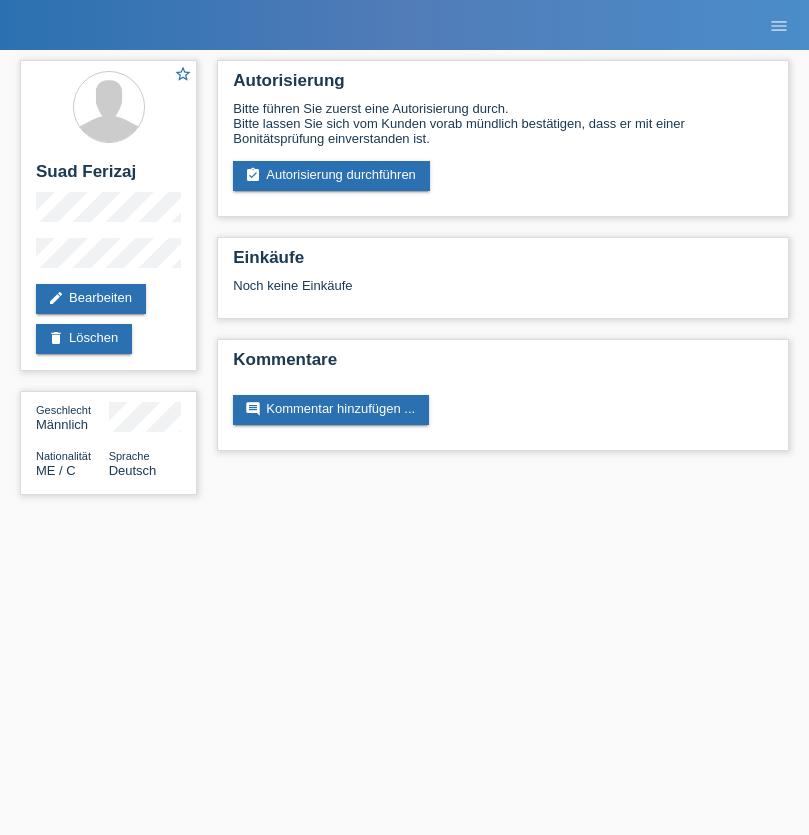 scroll, scrollTop: 0, scrollLeft: 0, axis: both 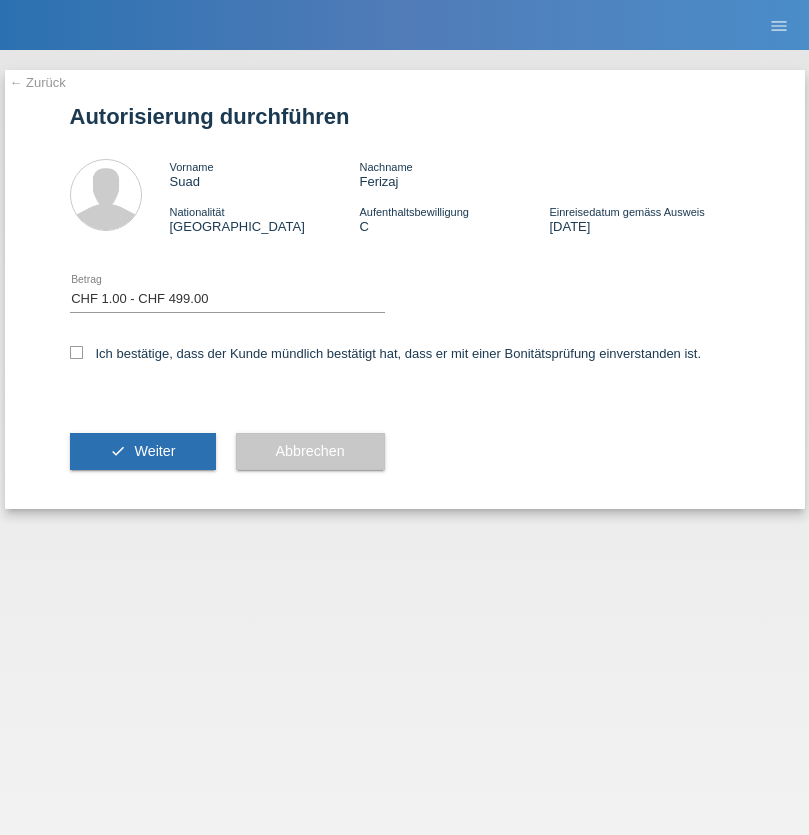 select on "1" 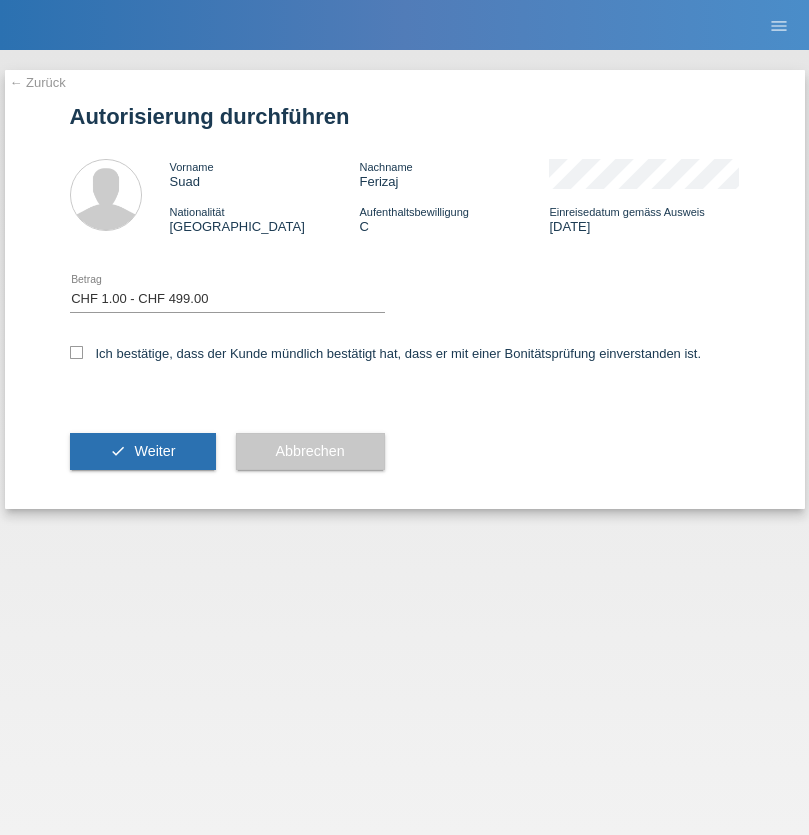 scroll, scrollTop: 0, scrollLeft: 0, axis: both 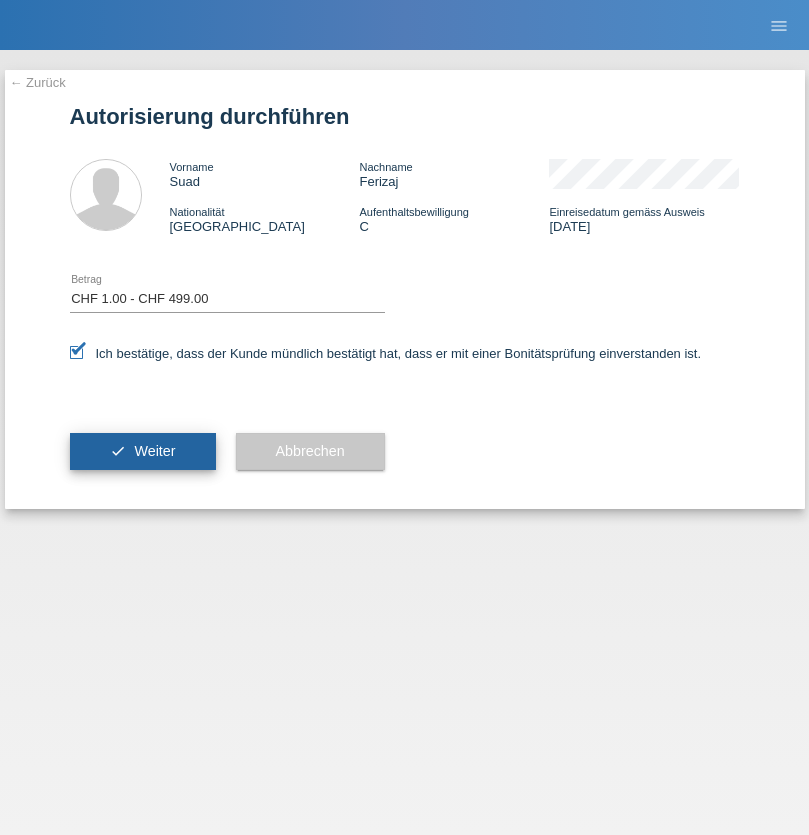 click on "Weiter" at bounding box center (154, 451) 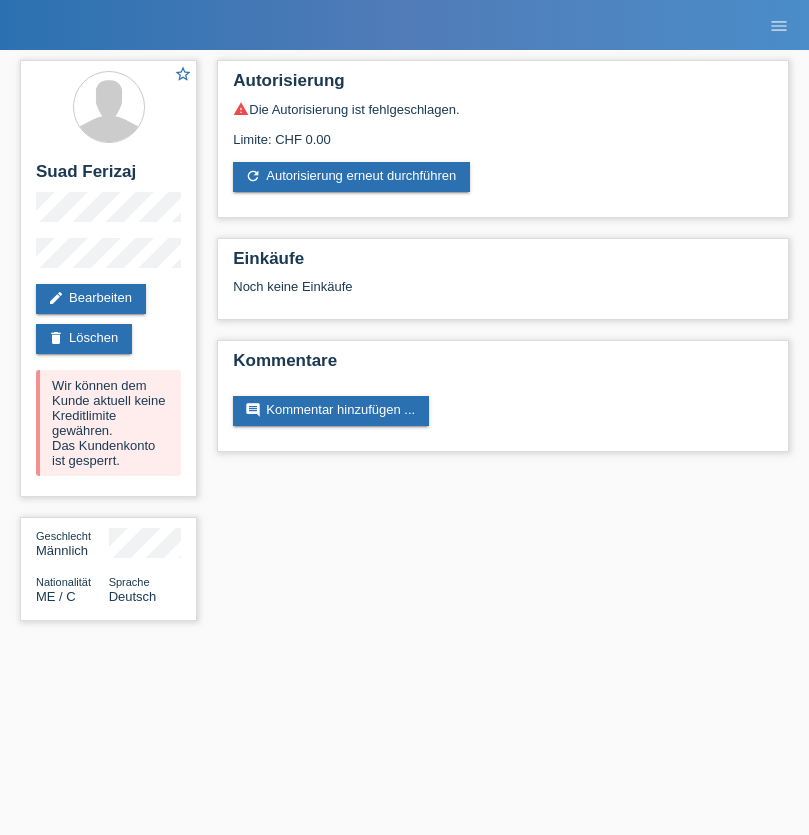 scroll, scrollTop: 0, scrollLeft: 0, axis: both 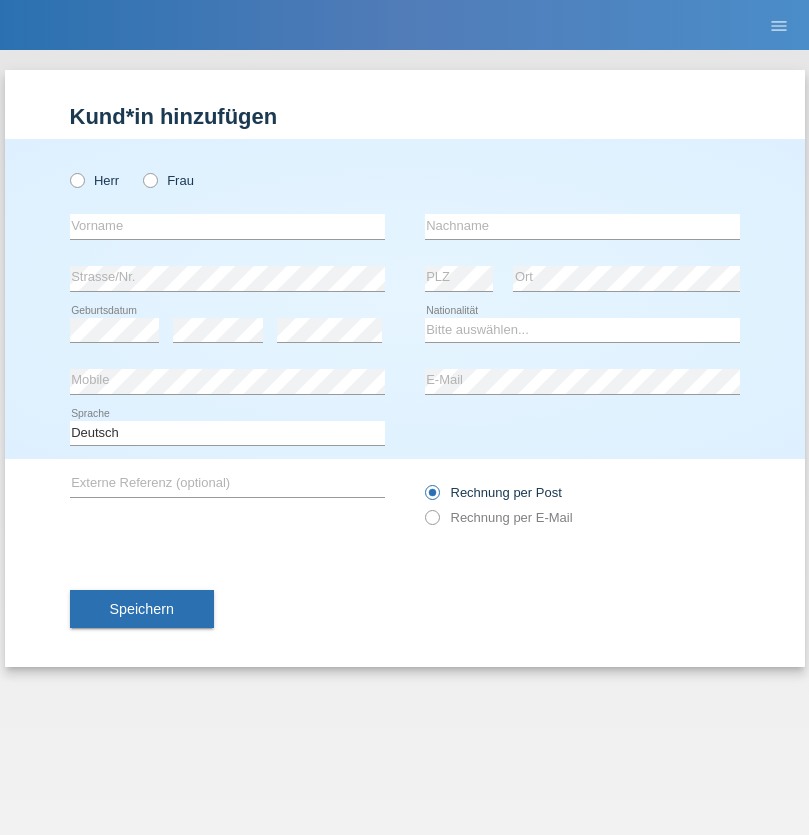 radio on "true" 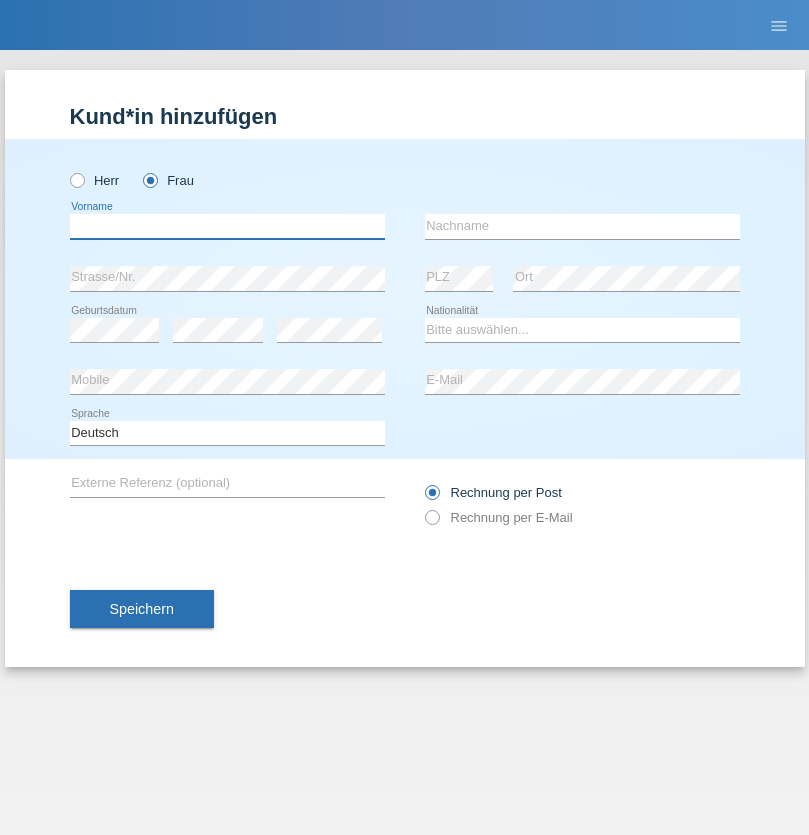 click at bounding box center (227, 226) 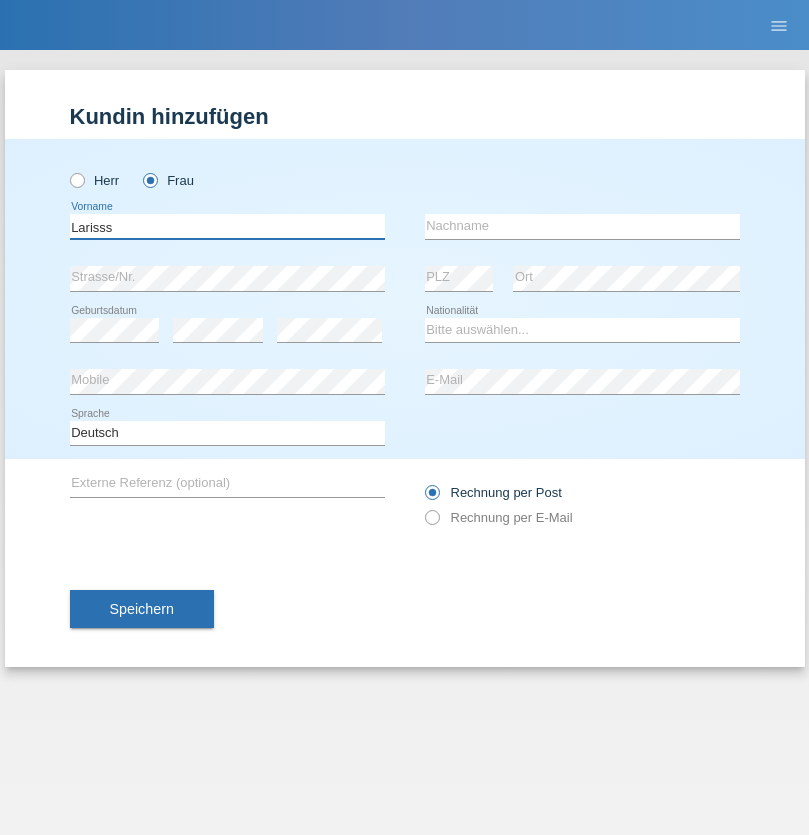 type on "Larisss" 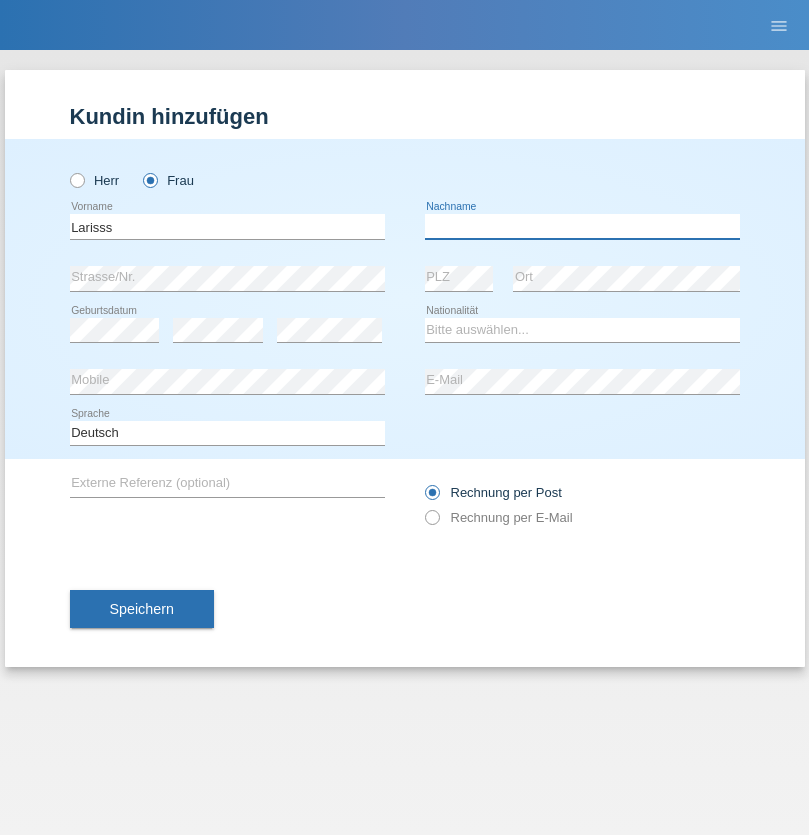 click at bounding box center (582, 226) 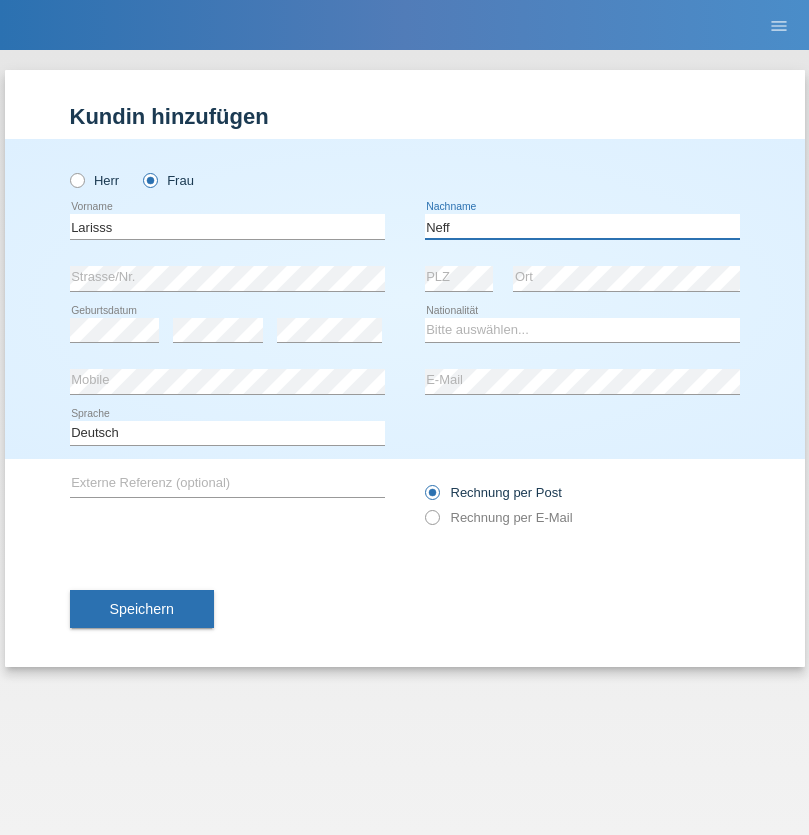 type on "Neff" 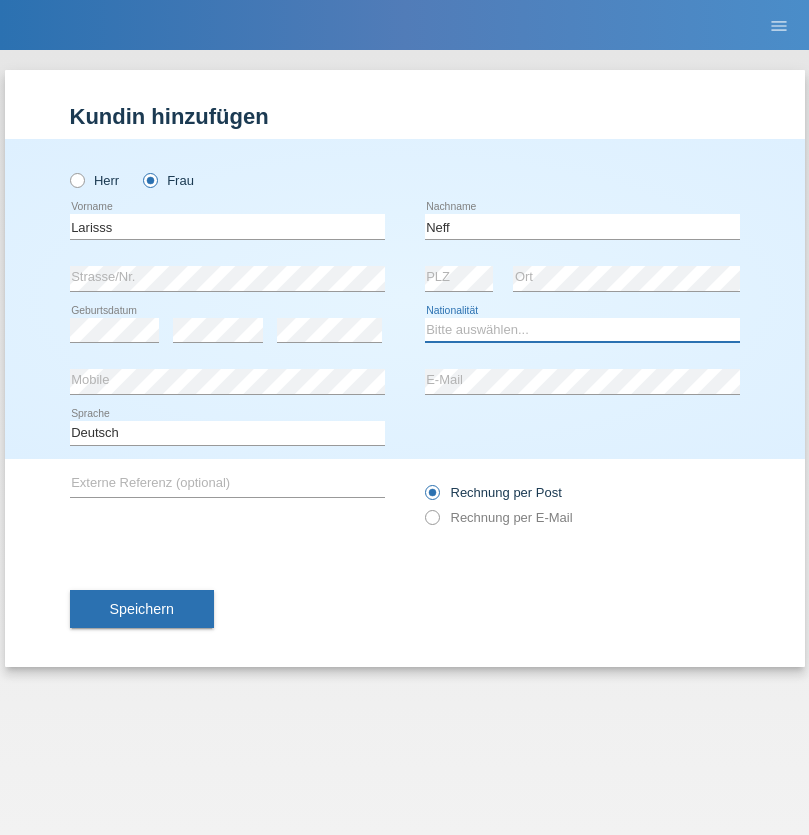 select on "CH" 